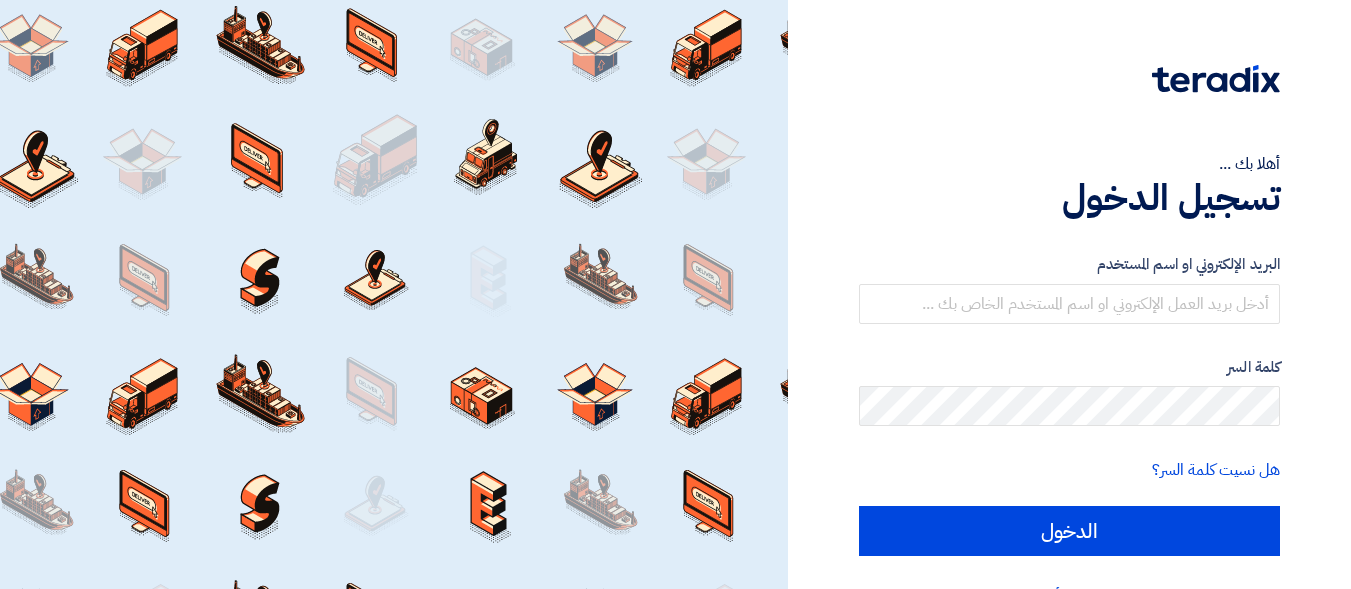 scroll, scrollTop: 0, scrollLeft: 0, axis: both 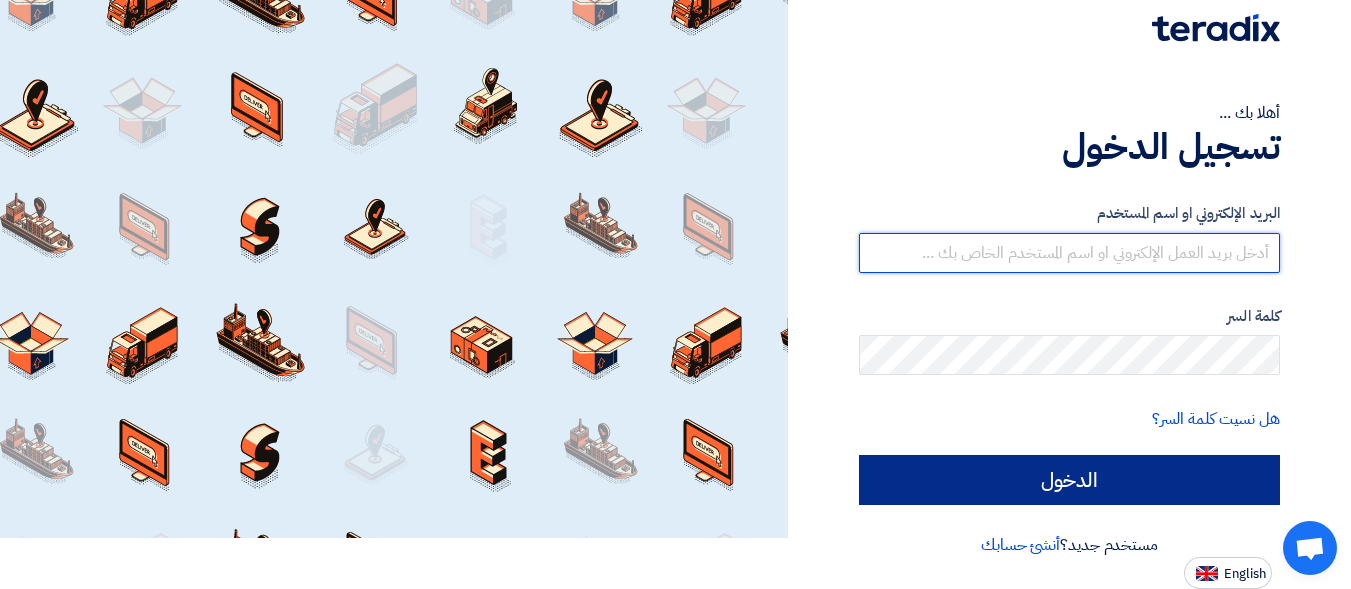 type on "[EMAIL]" 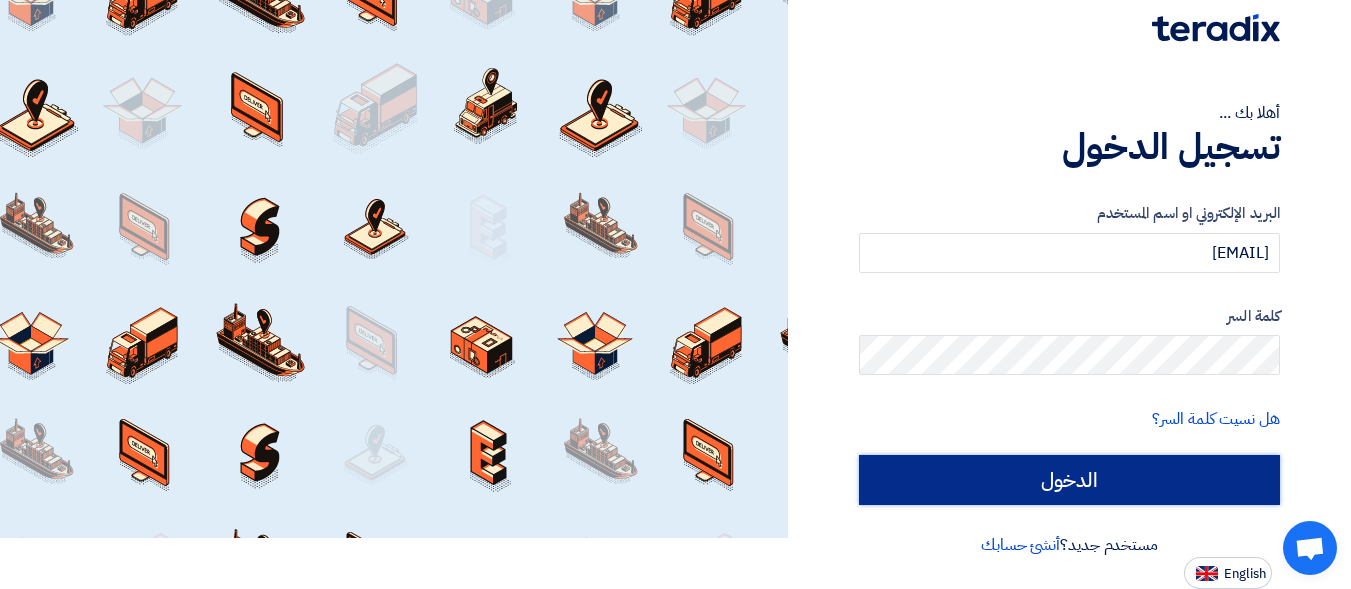 click on "الدخول" 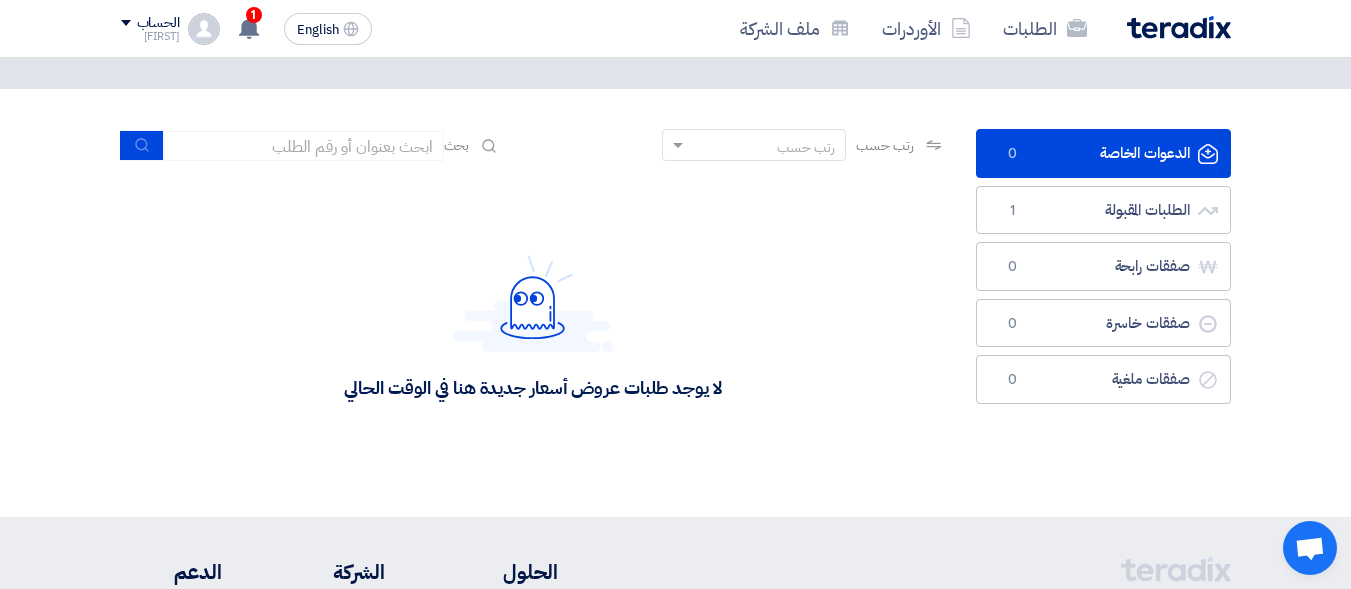 scroll, scrollTop: 0, scrollLeft: 0, axis: both 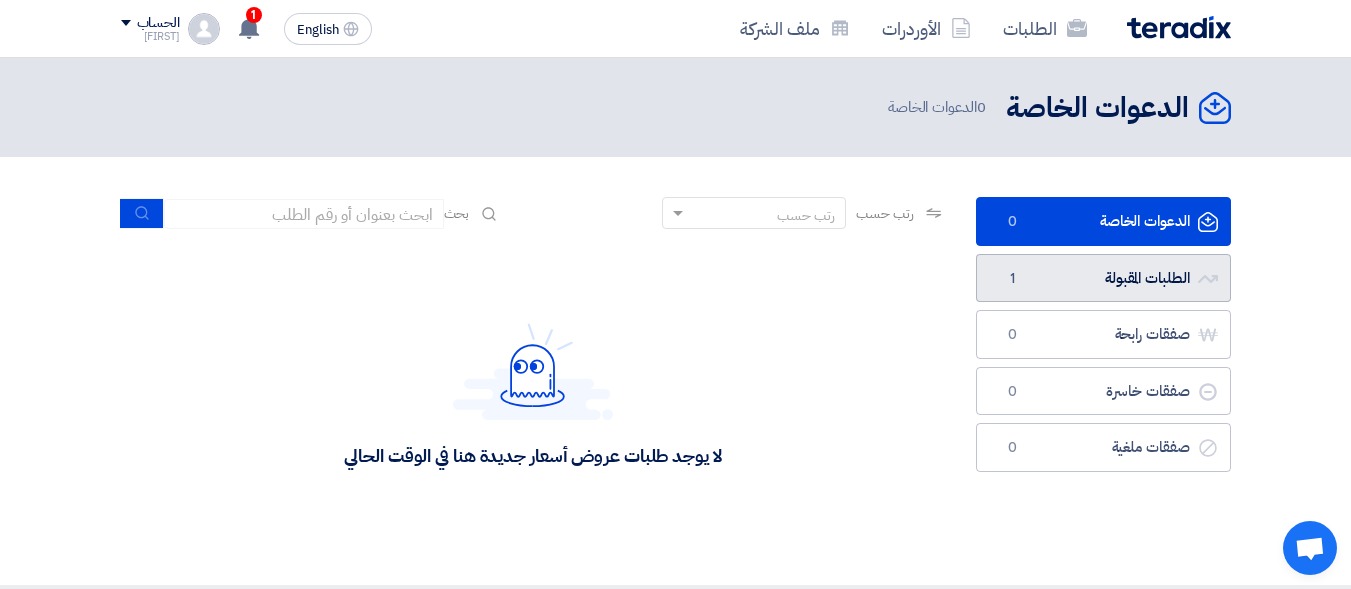click on "الطلبات المقبولة
الطلبات المقبولة
1" 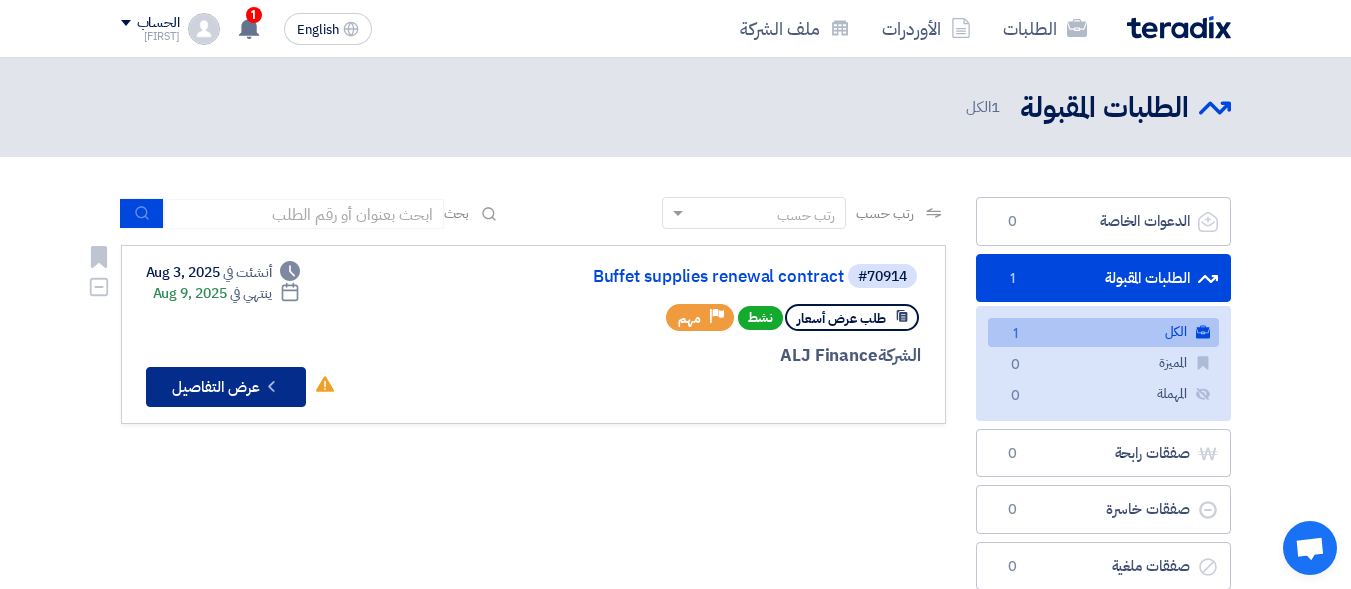 click on "Check details
عرض التفاصيل" 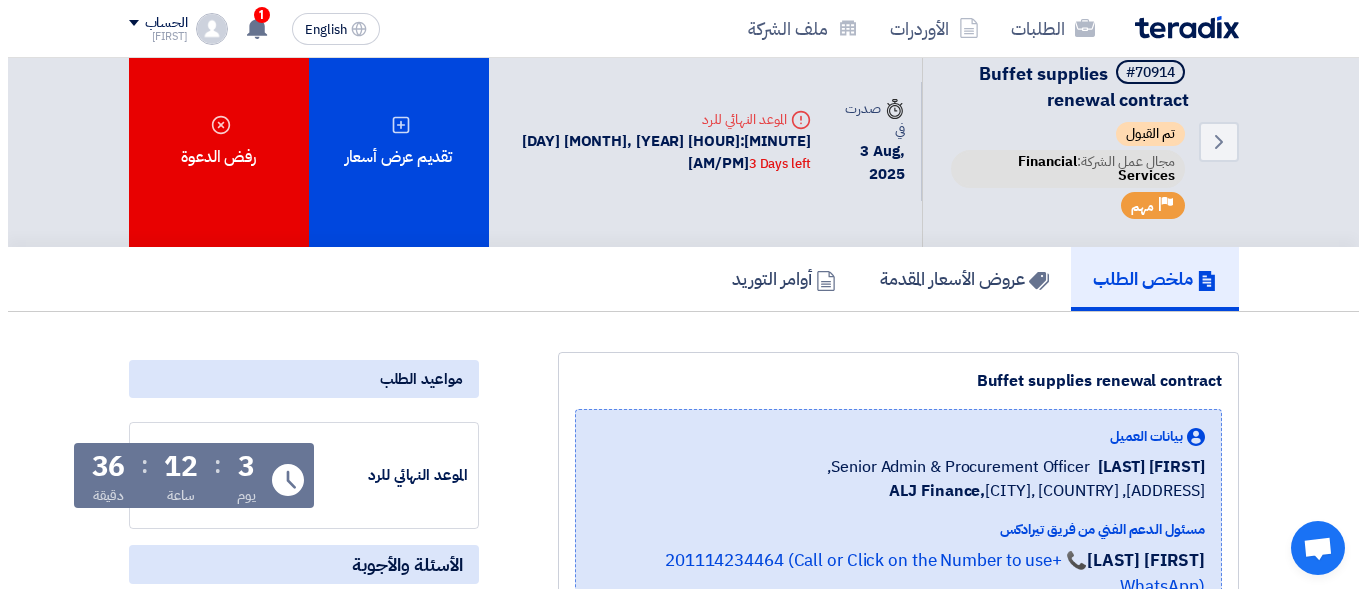 scroll, scrollTop: 0, scrollLeft: 0, axis: both 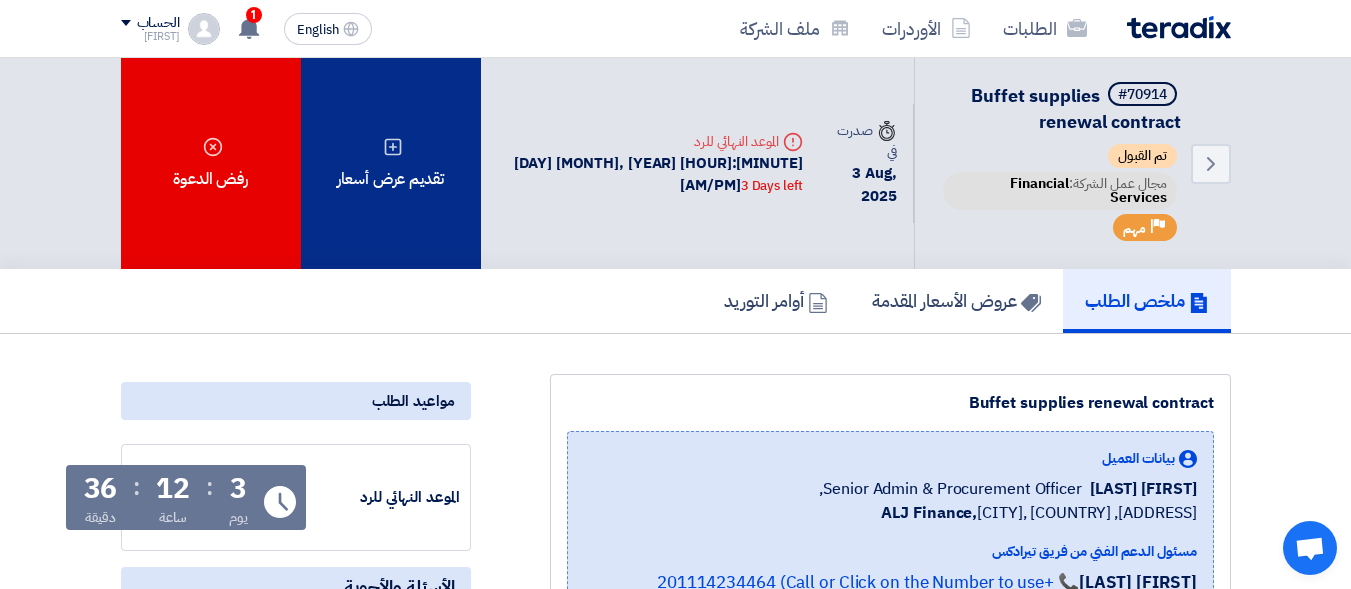 click on "تقديم عرض أسعار" 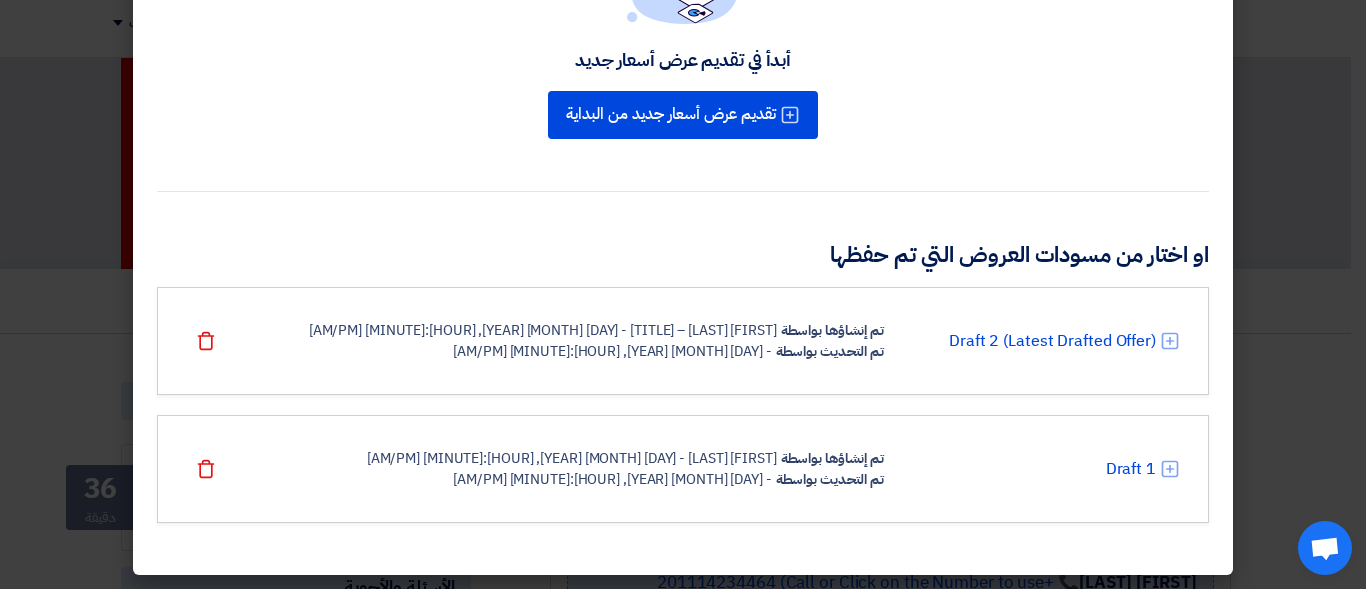 scroll, scrollTop: 203, scrollLeft: 0, axis: vertical 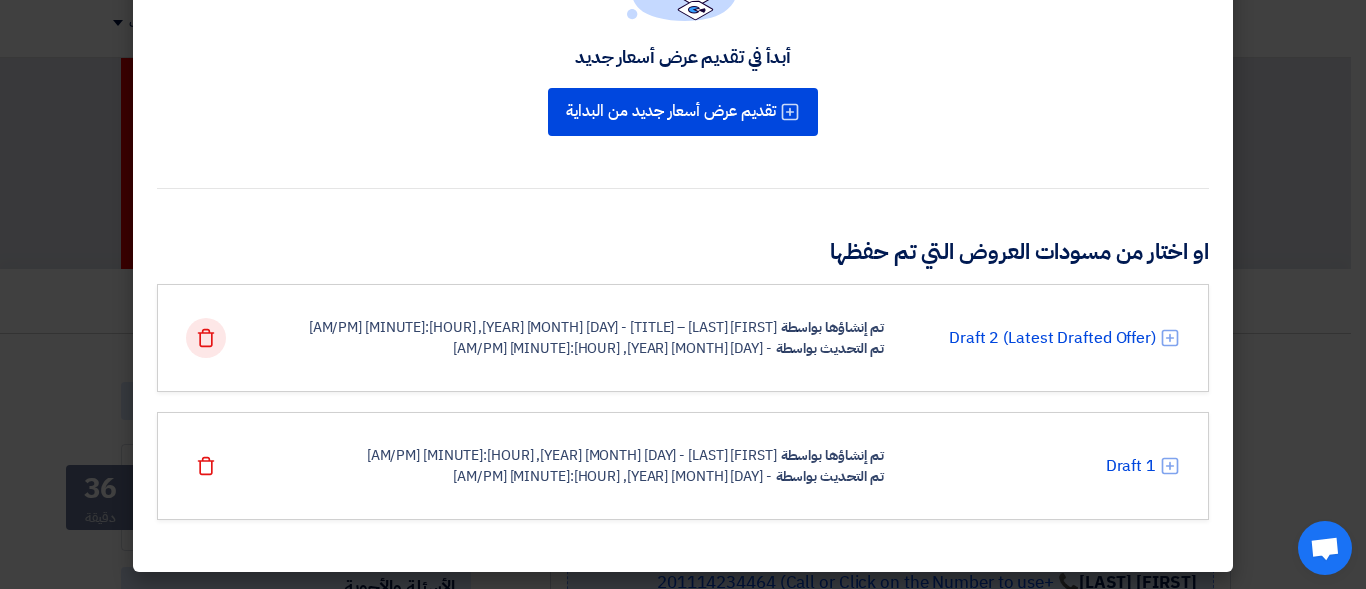 click on "Delete" 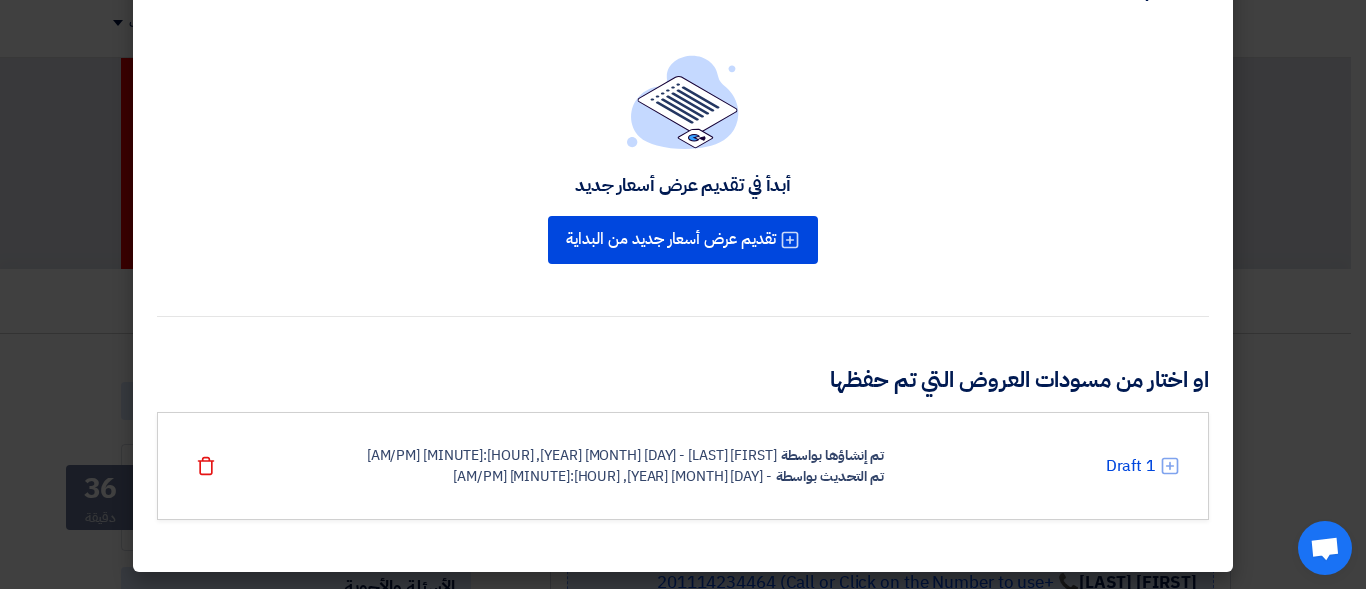 scroll, scrollTop: 75, scrollLeft: 0, axis: vertical 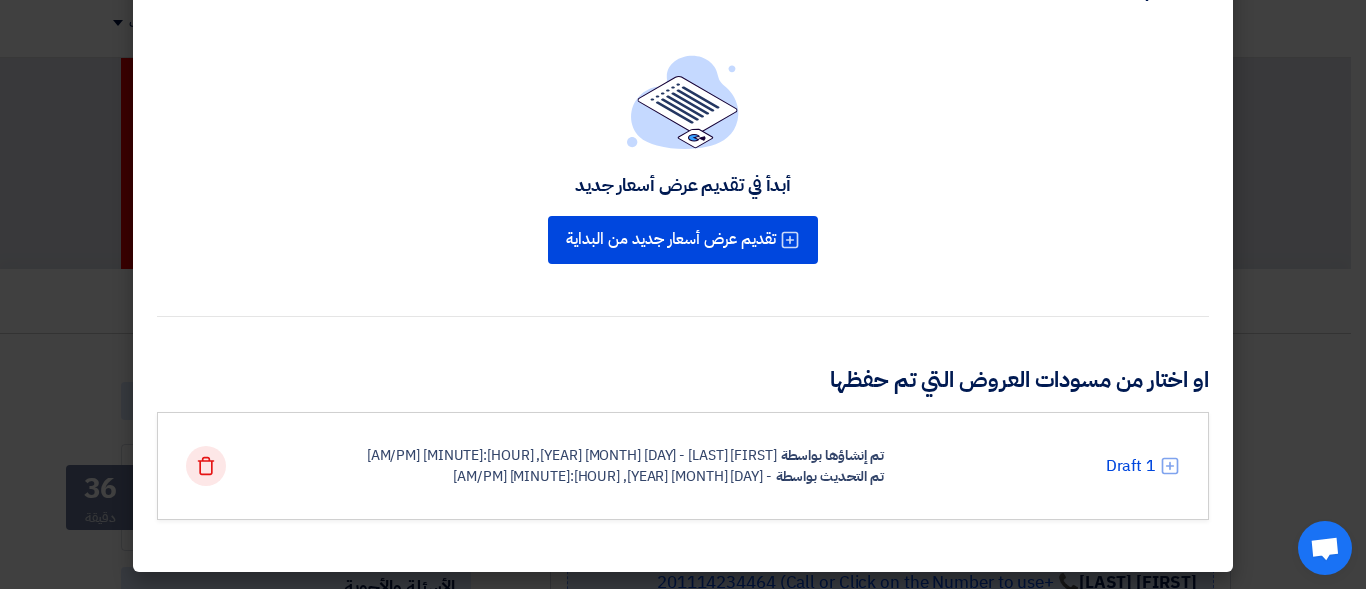 click on "Delete" 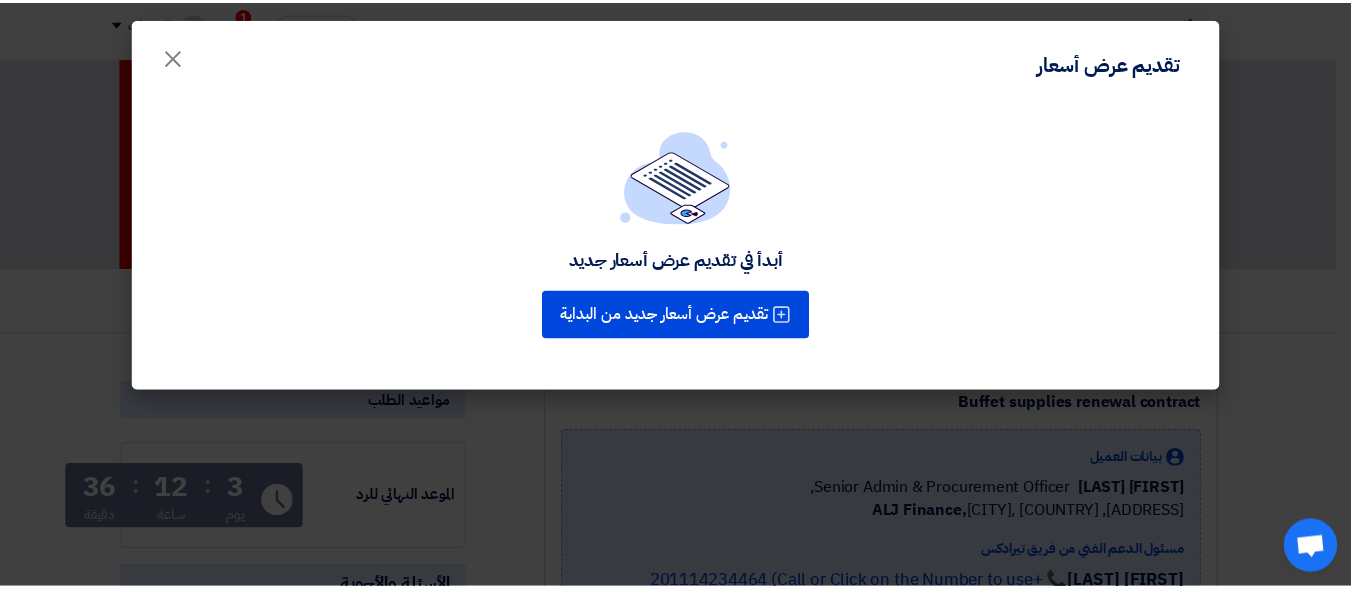 scroll, scrollTop: 0, scrollLeft: 0, axis: both 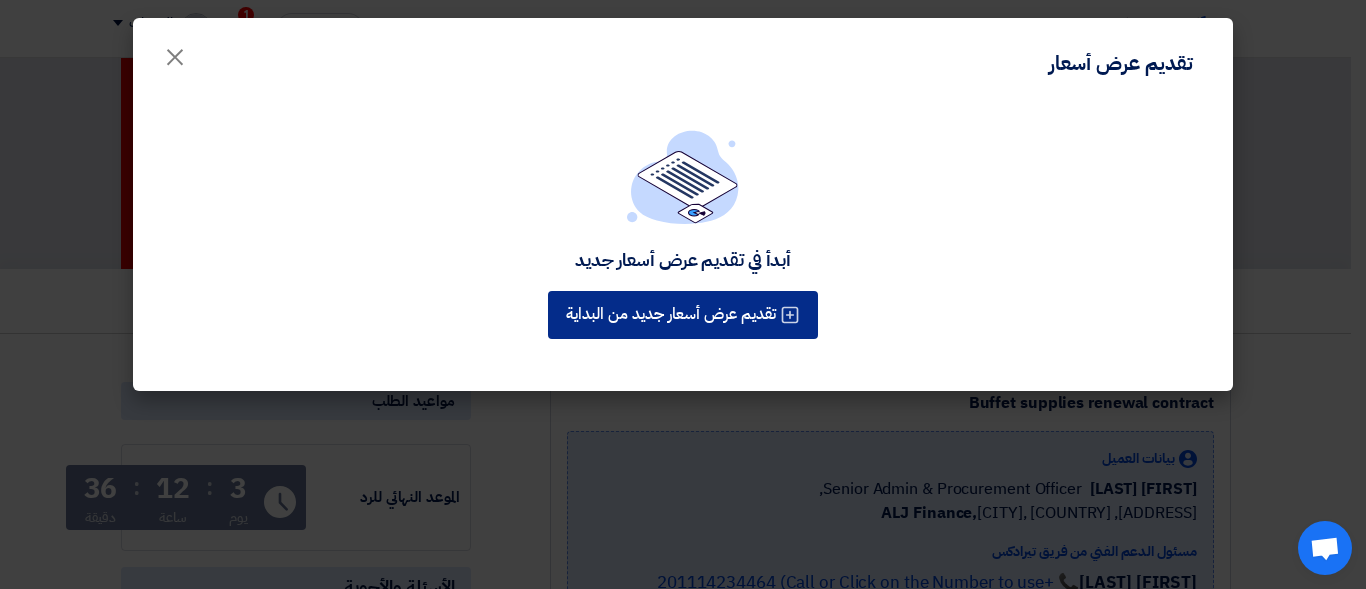 click on "تقديم عرض أسعار جديد من البداية" 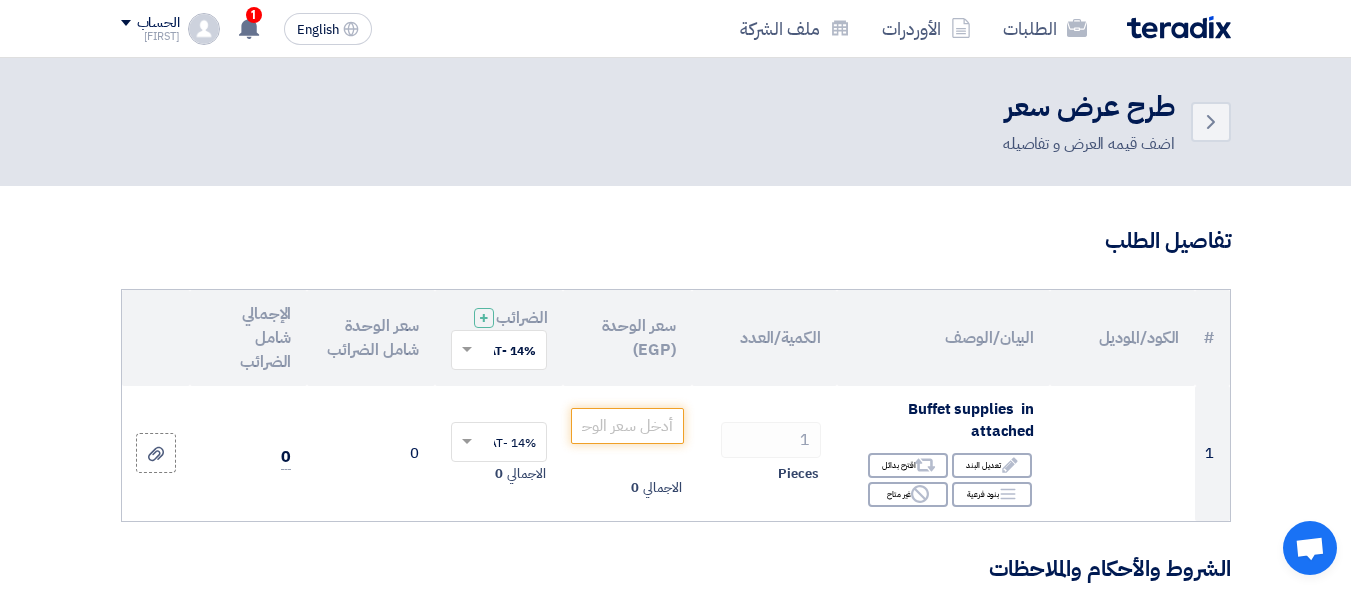scroll, scrollTop: 100, scrollLeft: 0, axis: vertical 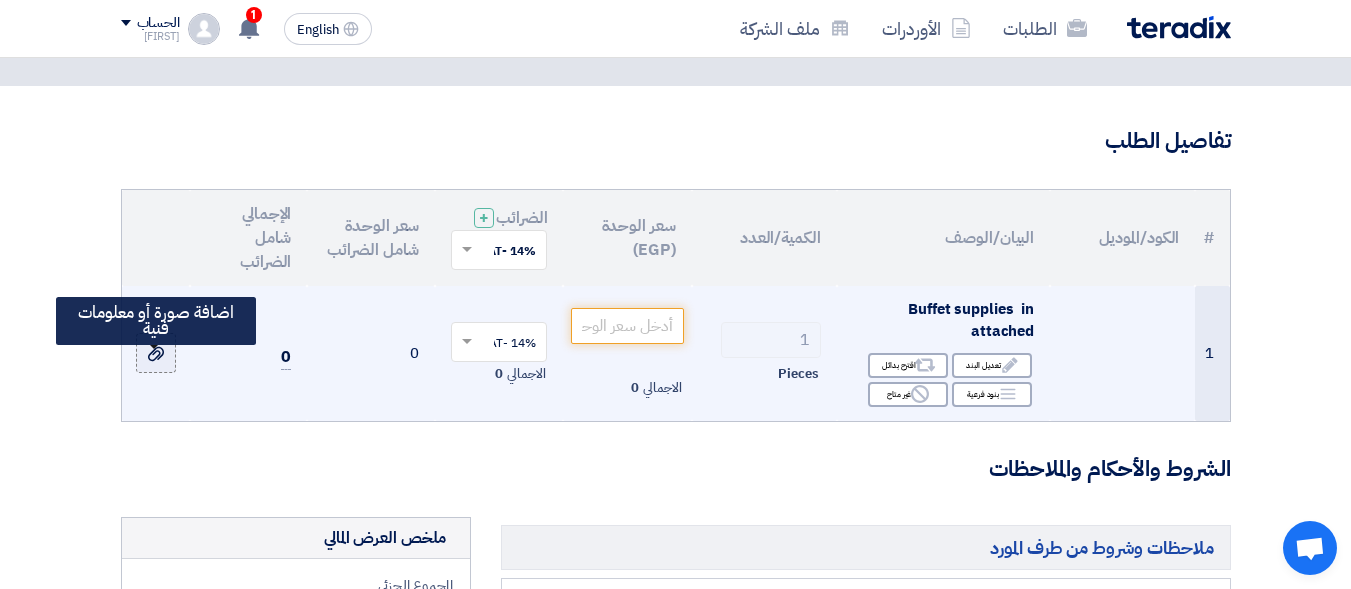 click 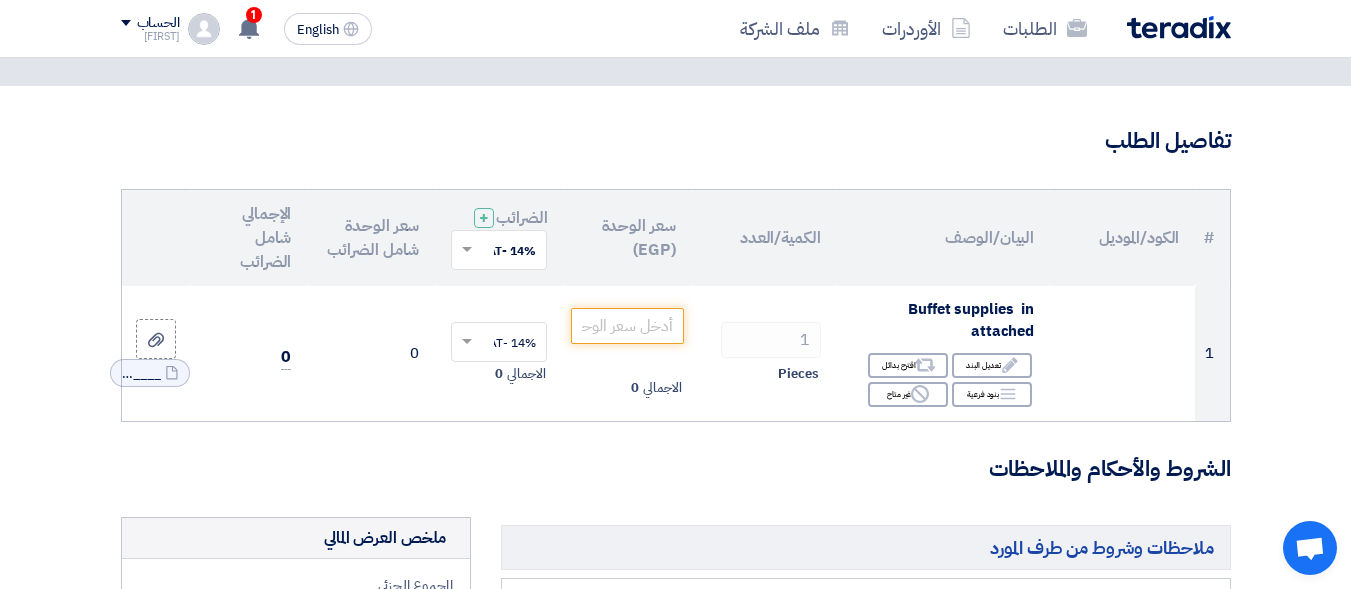 click 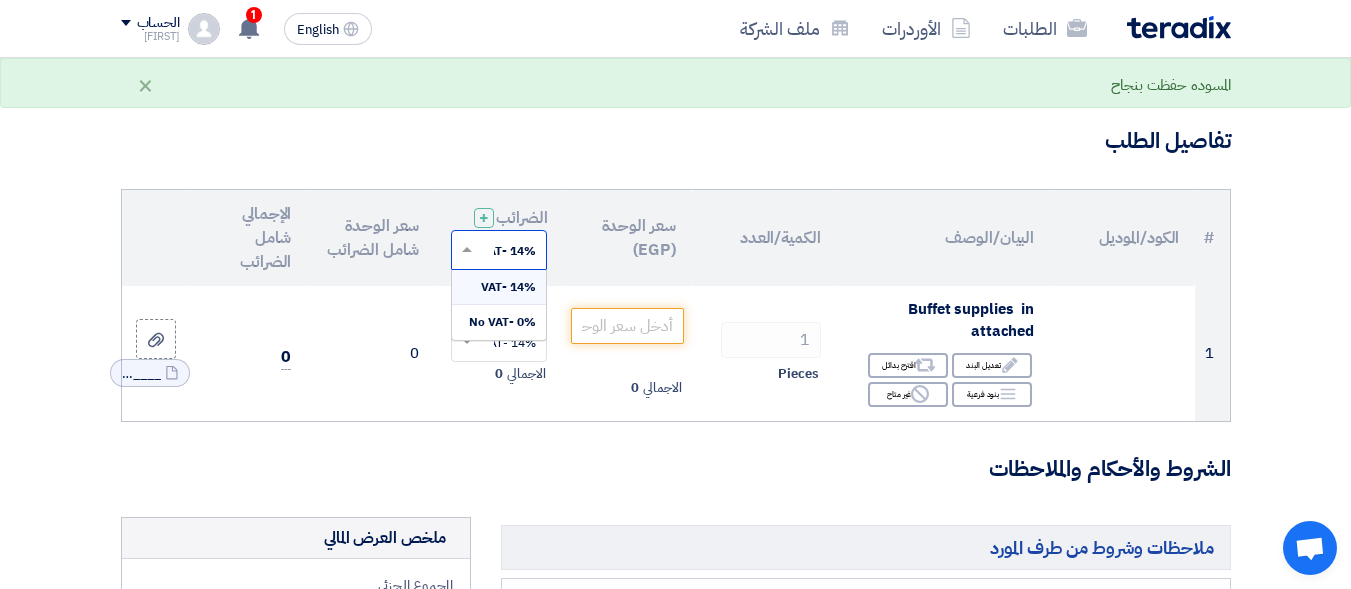 click on "14% -VAT" at bounding box center (499, 287) 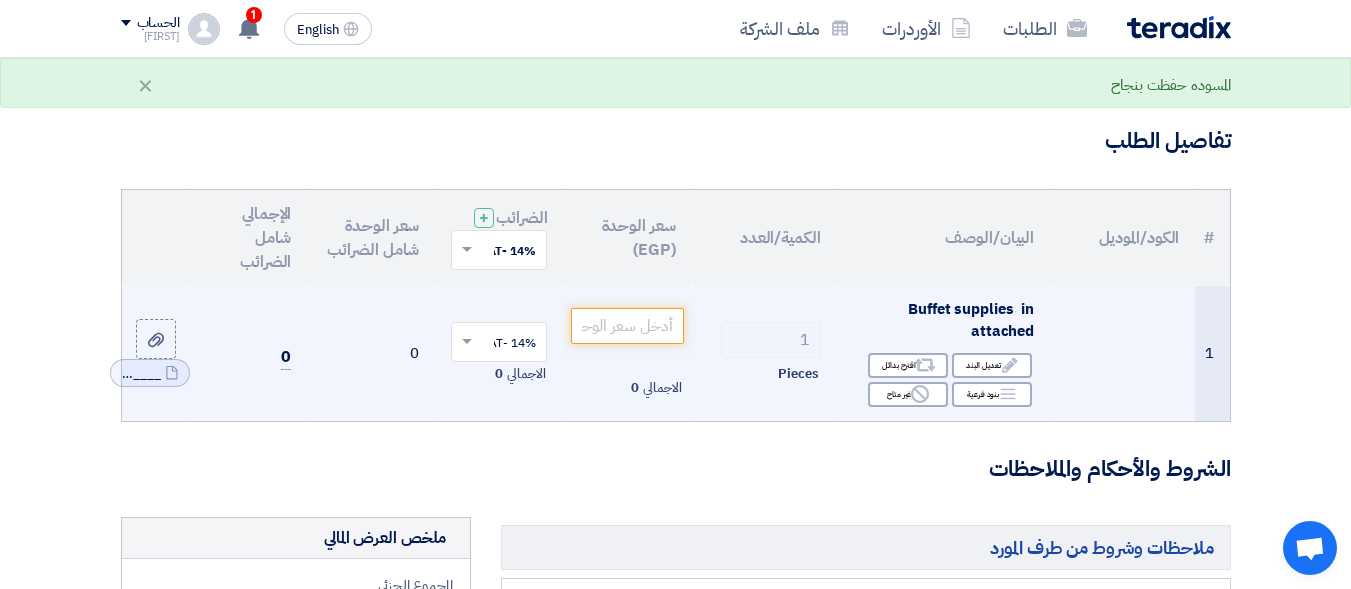 click 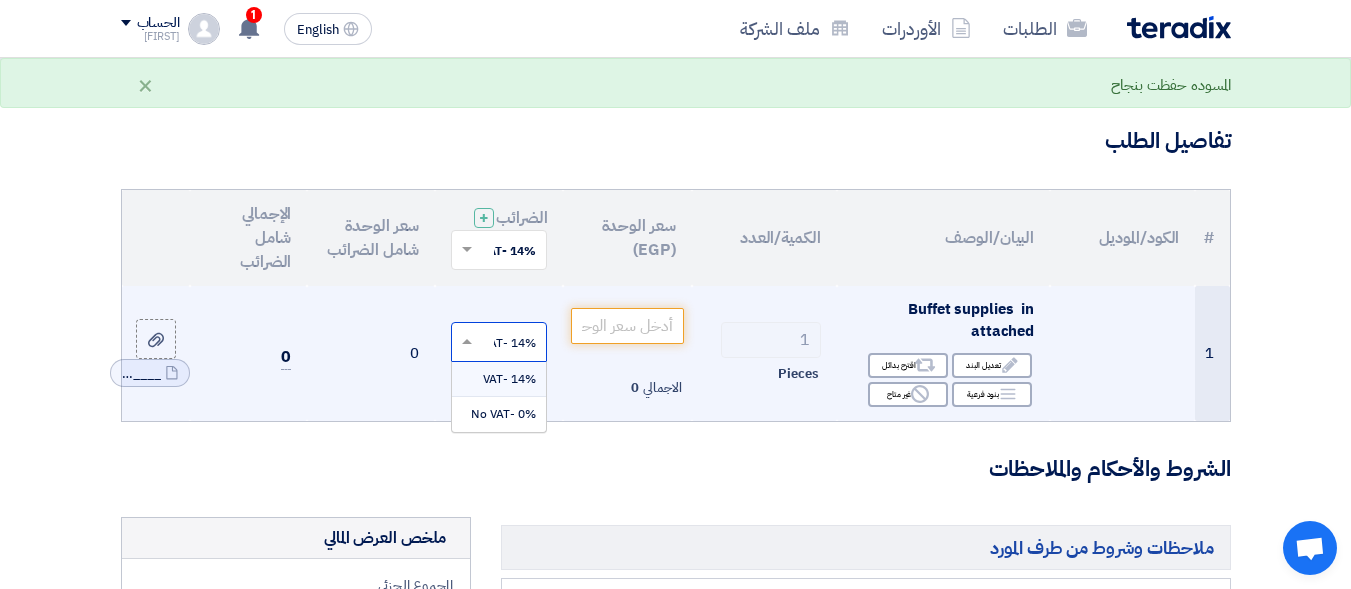 click on "14% -VAT" at bounding box center (509, 379) 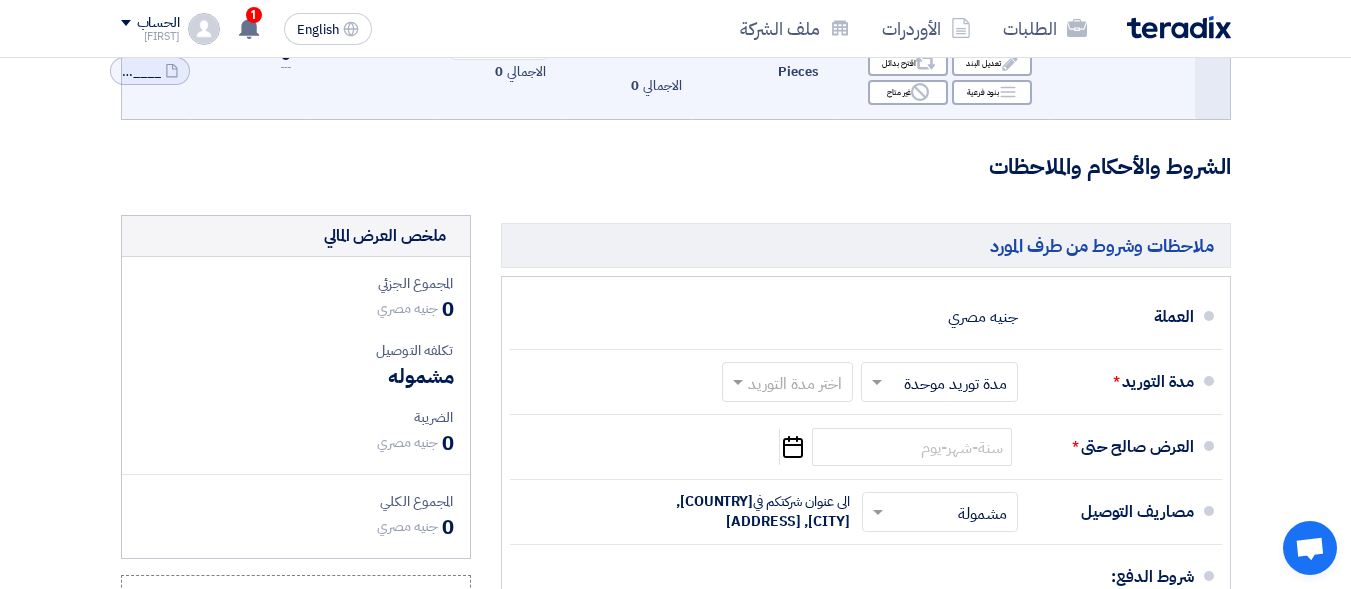 scroll, scrollTop: 500, scrollLeft: 0, axis: vertical 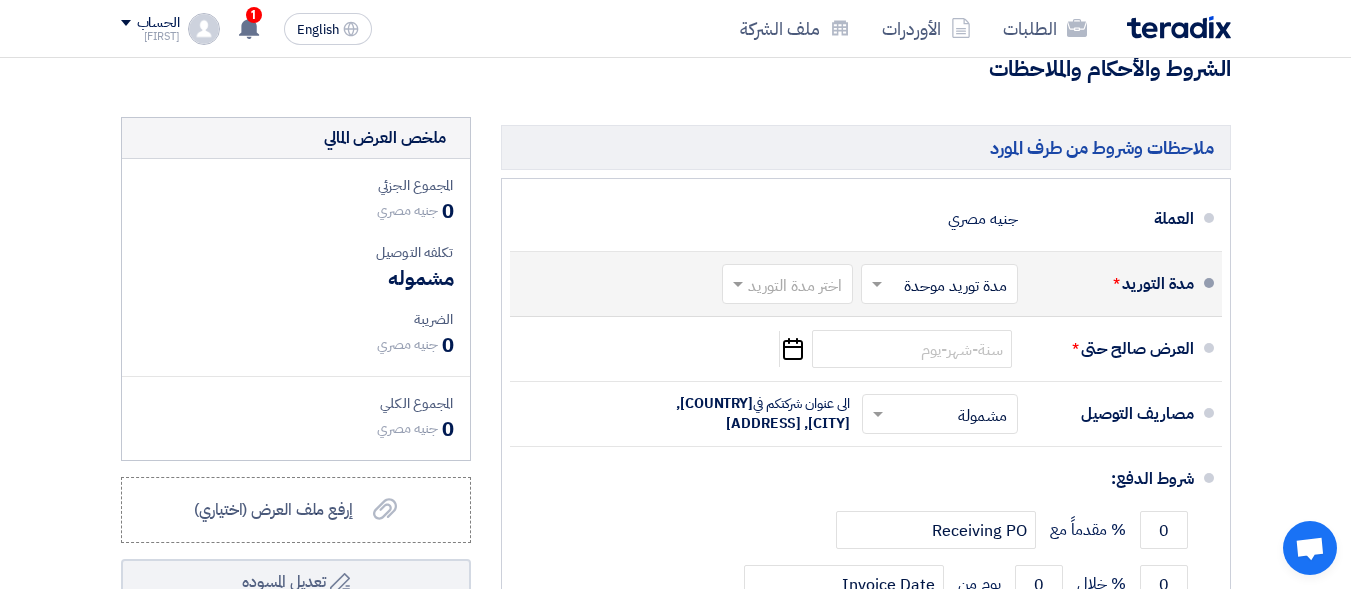 click 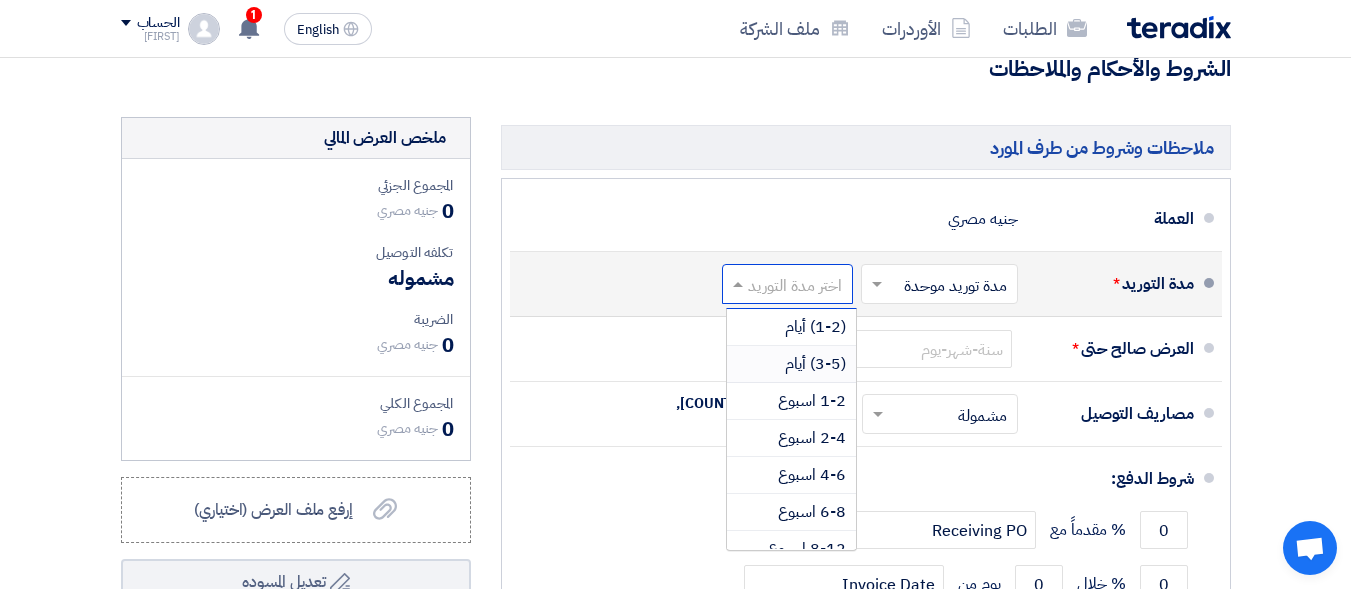 click on "(3-5) أيام" at bounding box center (815, 364) 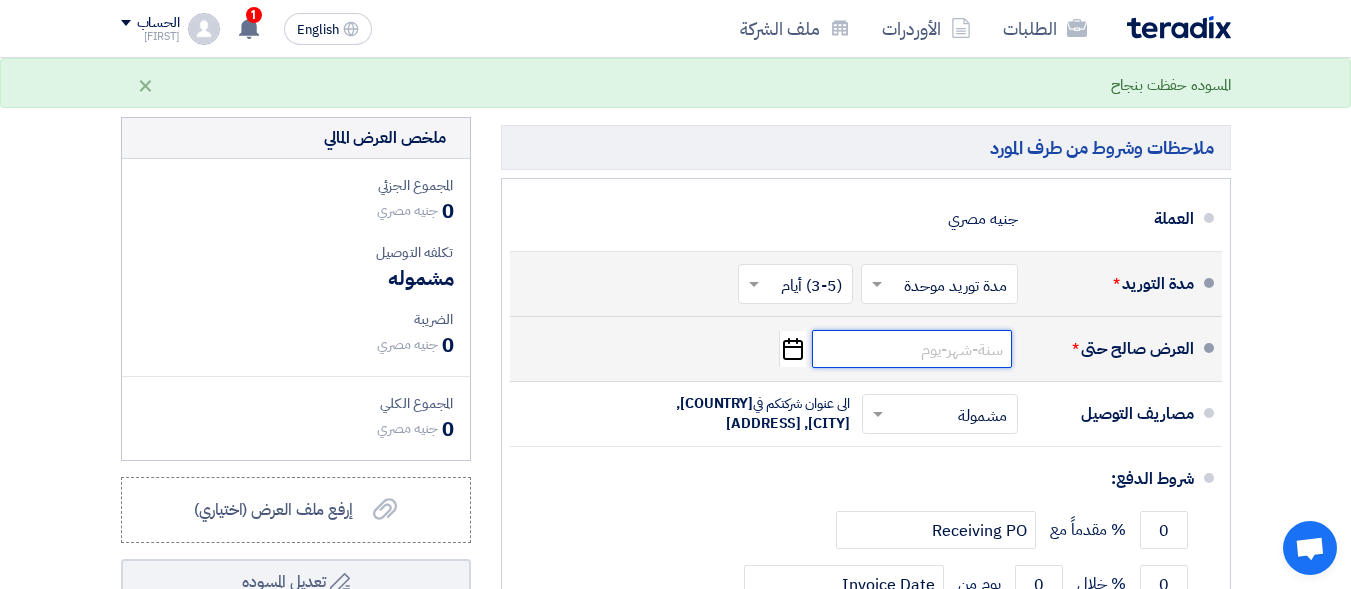 click 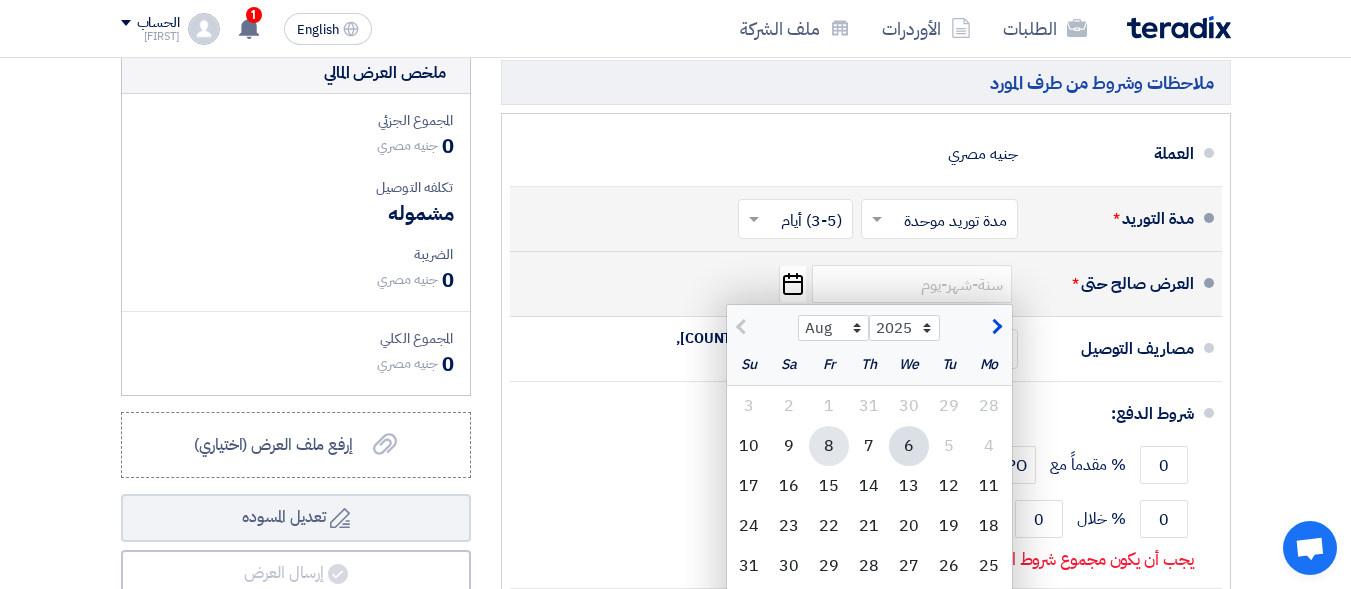 scroll, scrollTop: 600, scrollLeft: 0, axis: vertical 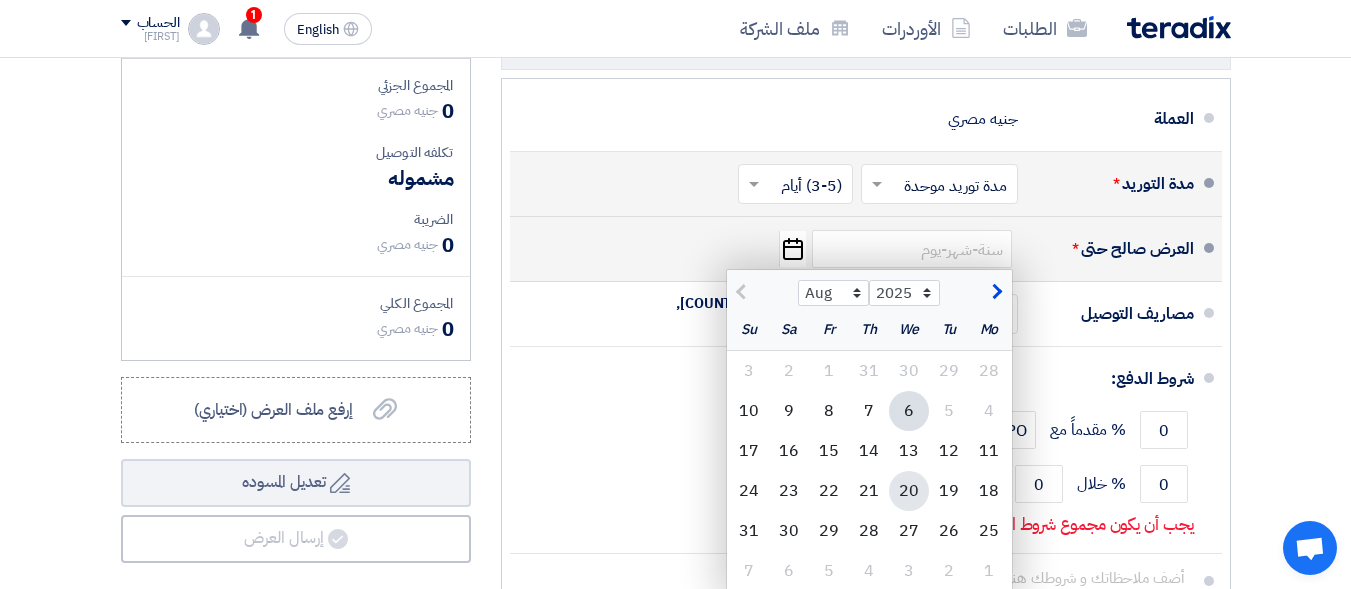 click on "20" 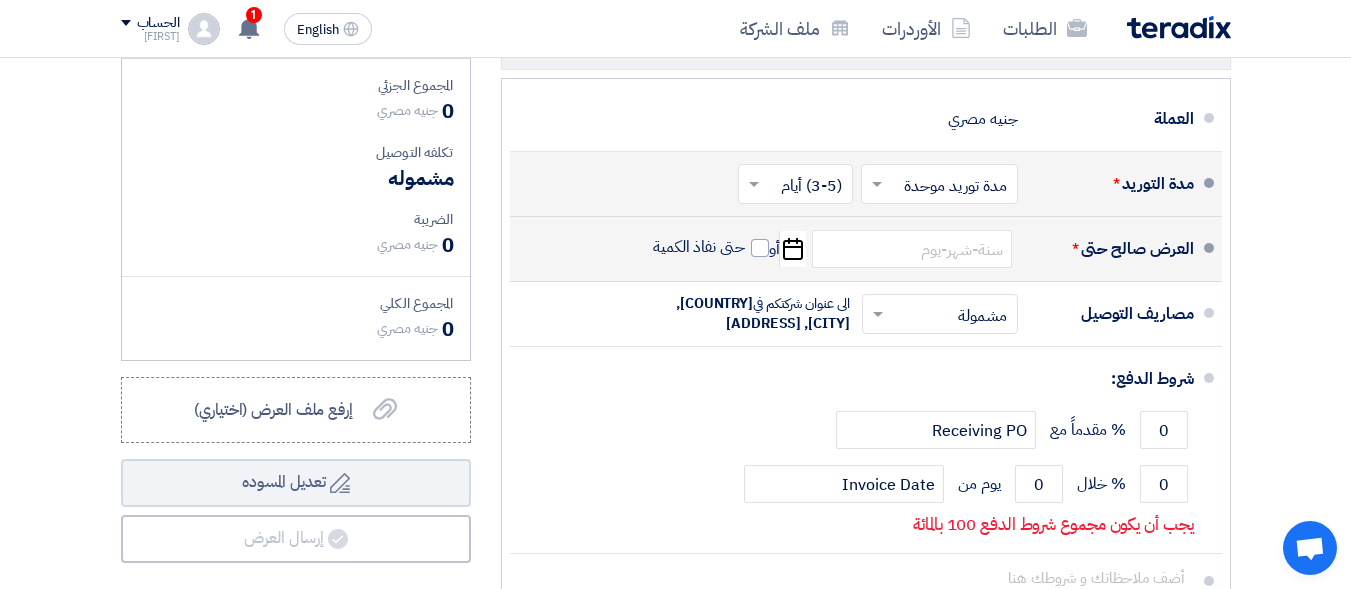 type on "8/20/2025" 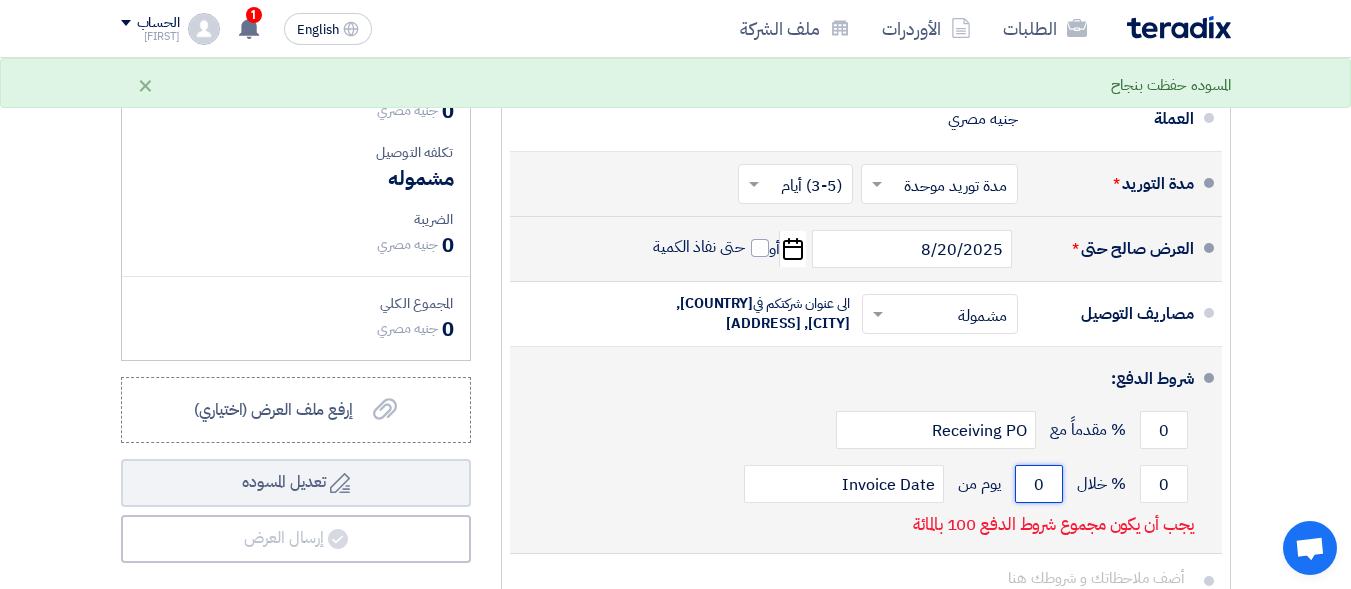click on "0" 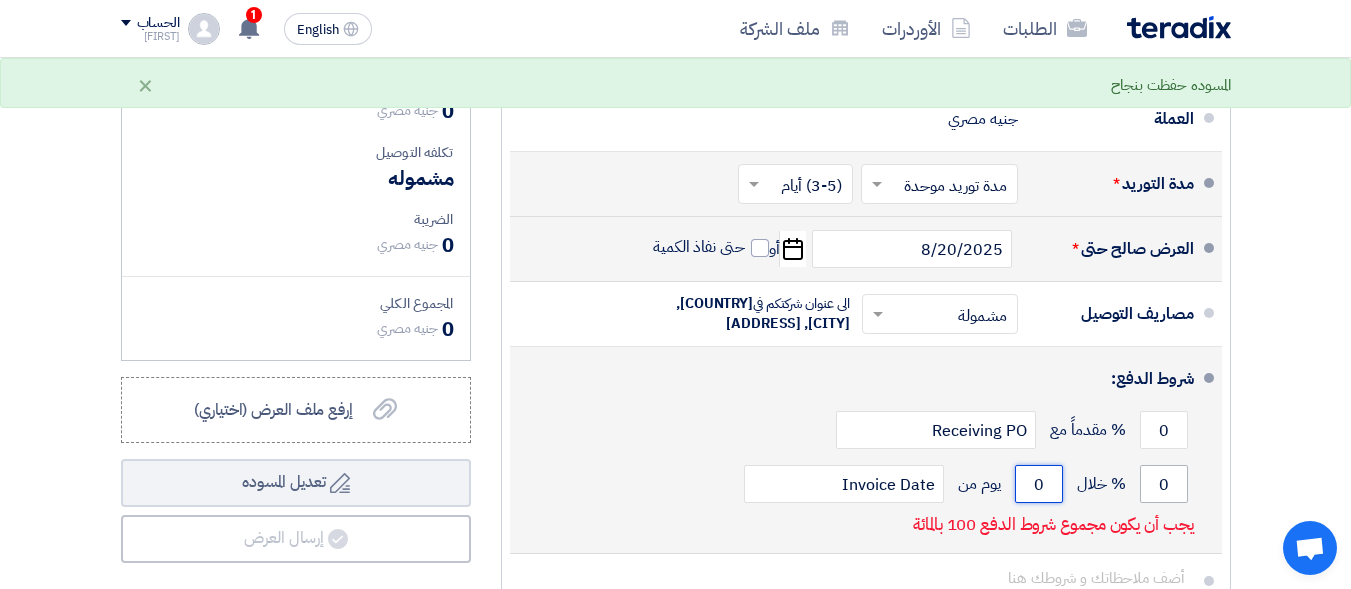 type on "[NUMBER]" 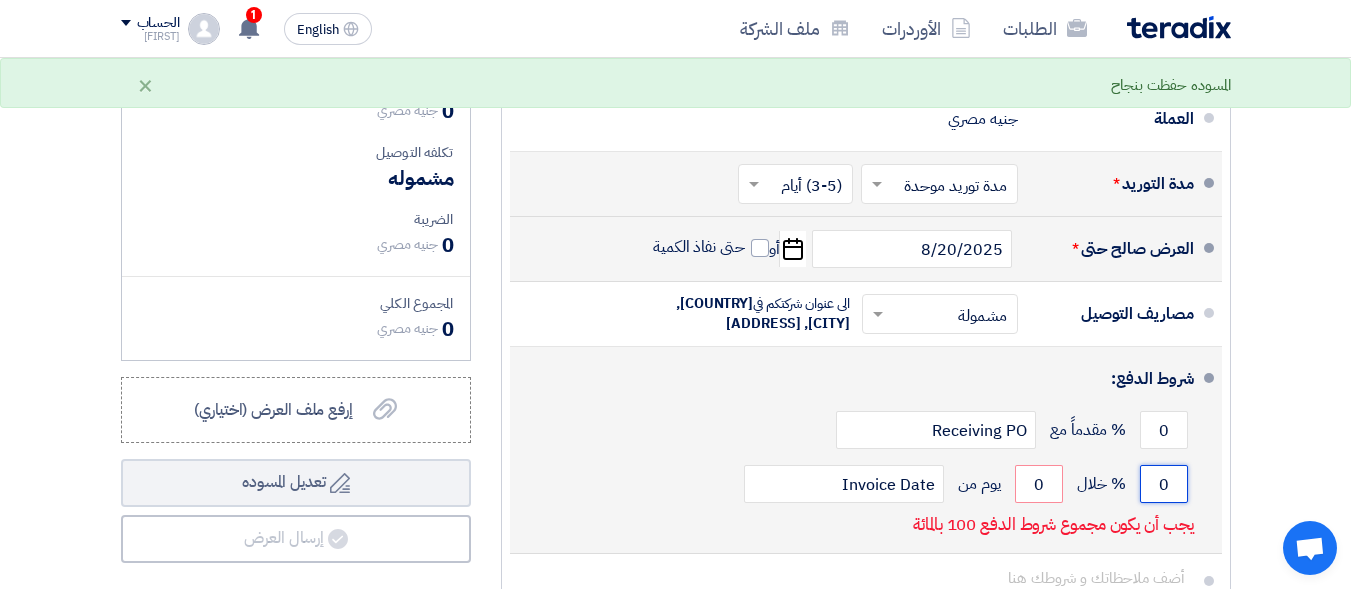 click on "0" 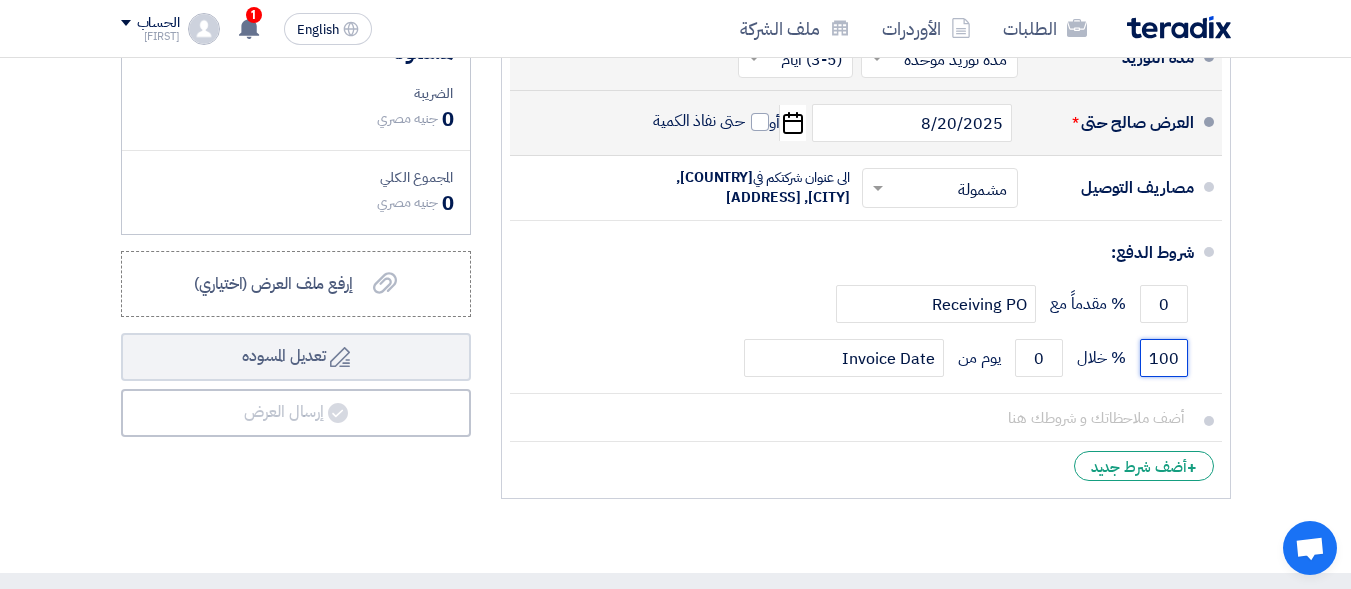 scroll, scrollTop: 700, scrollLeft: 0, axis: vertical 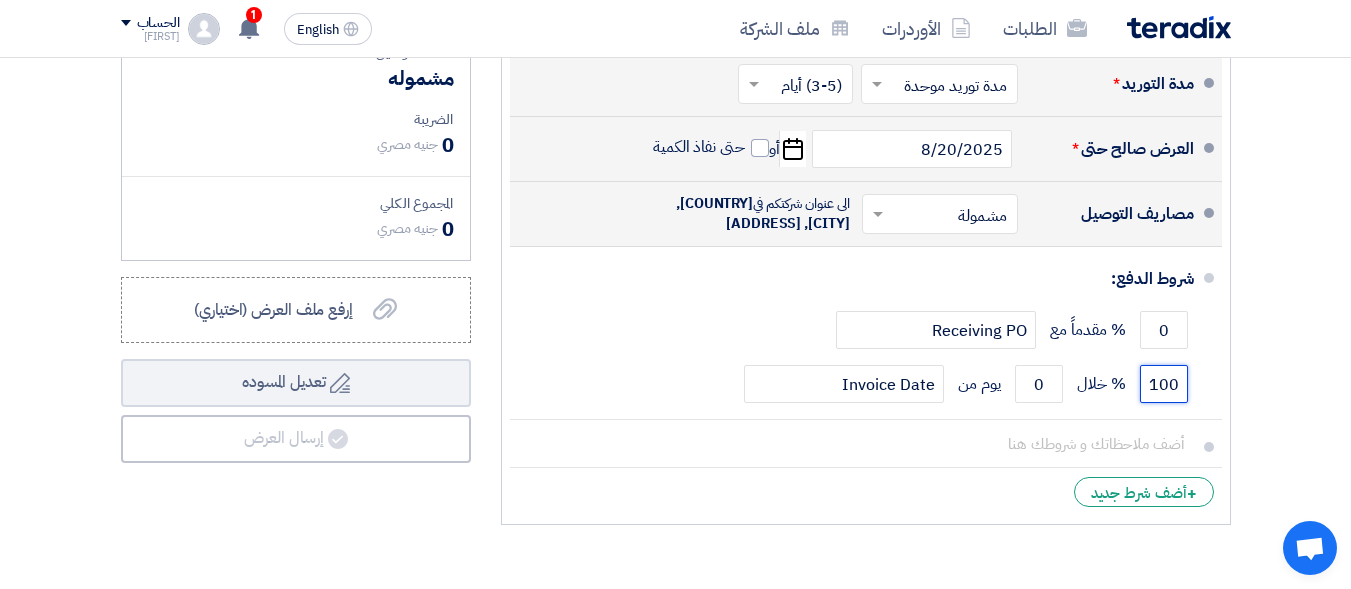 type on "100" 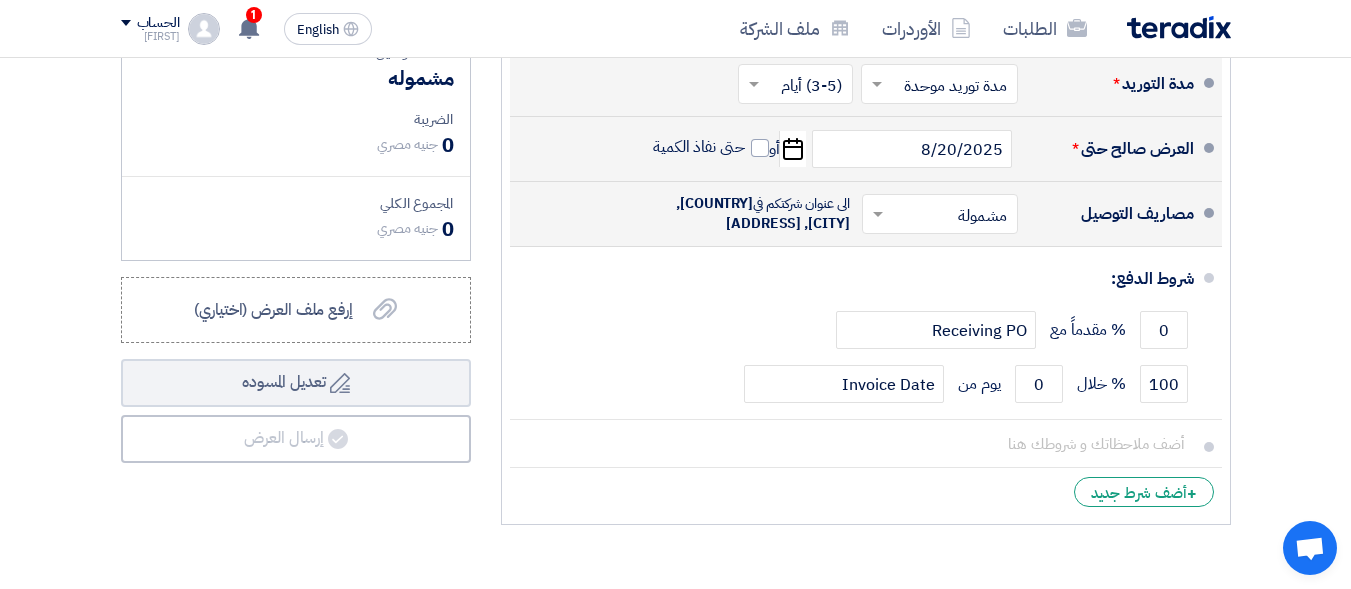 click 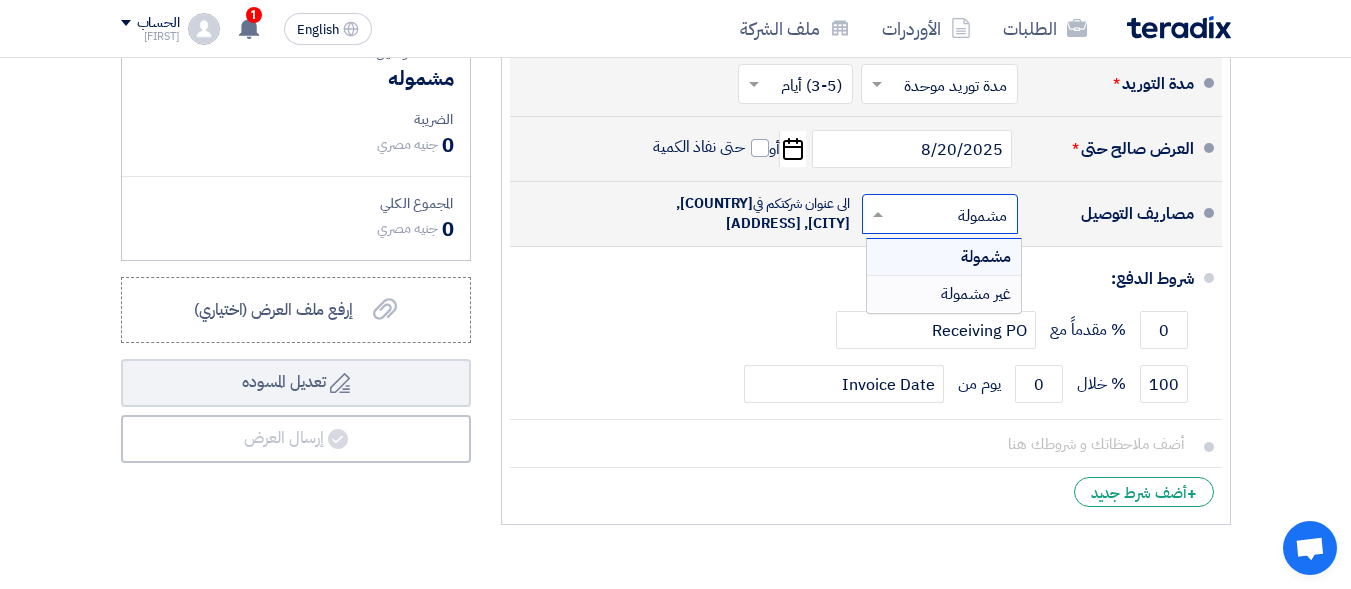 click on "غير مشمولة" at bounding box center (944, 294) 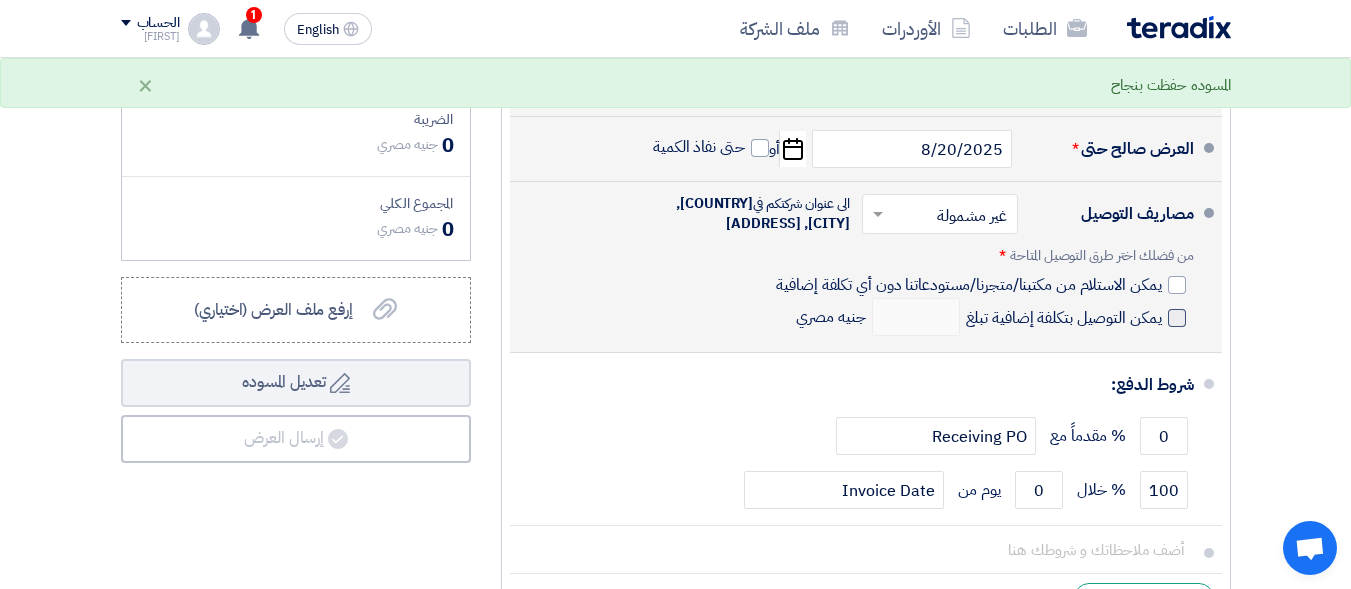 click 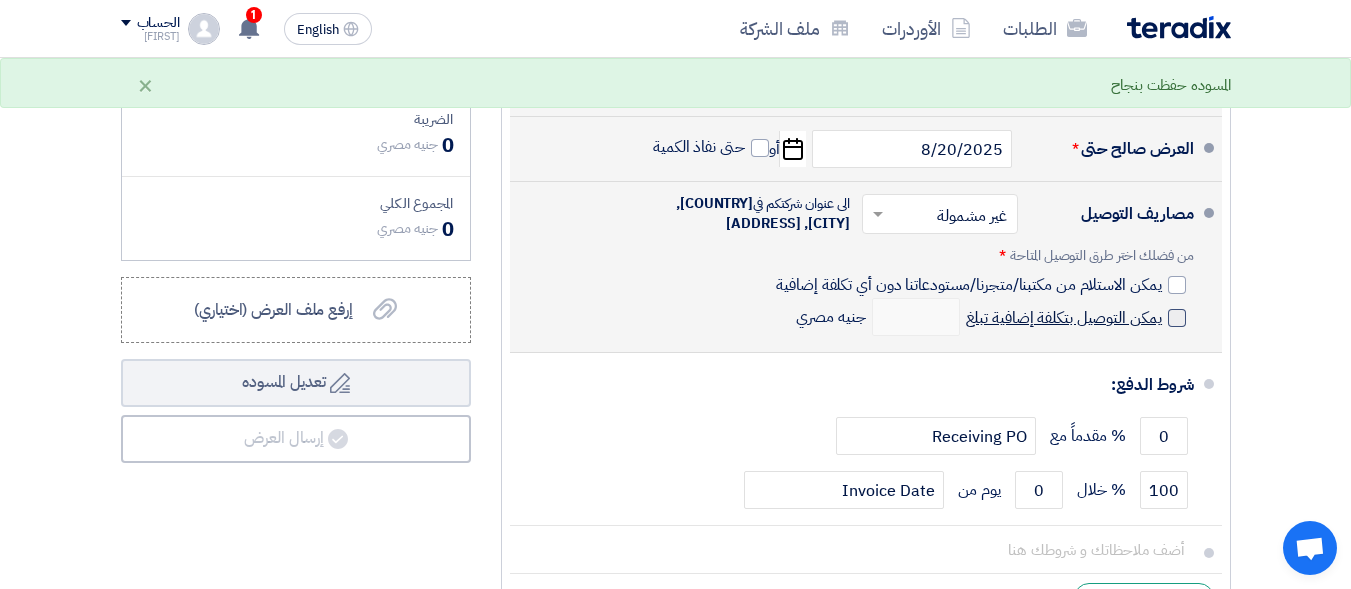 click on "يمكن التوصيل بتكلفة إضافية تبلغ" 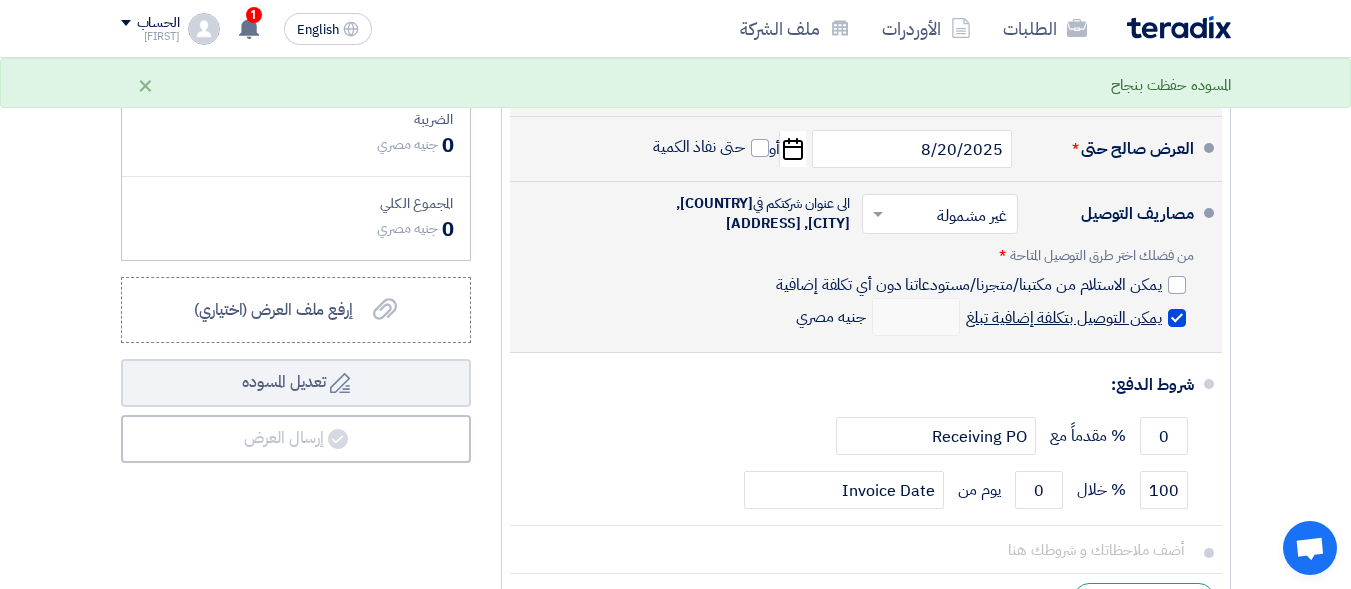 checkbox on "true" 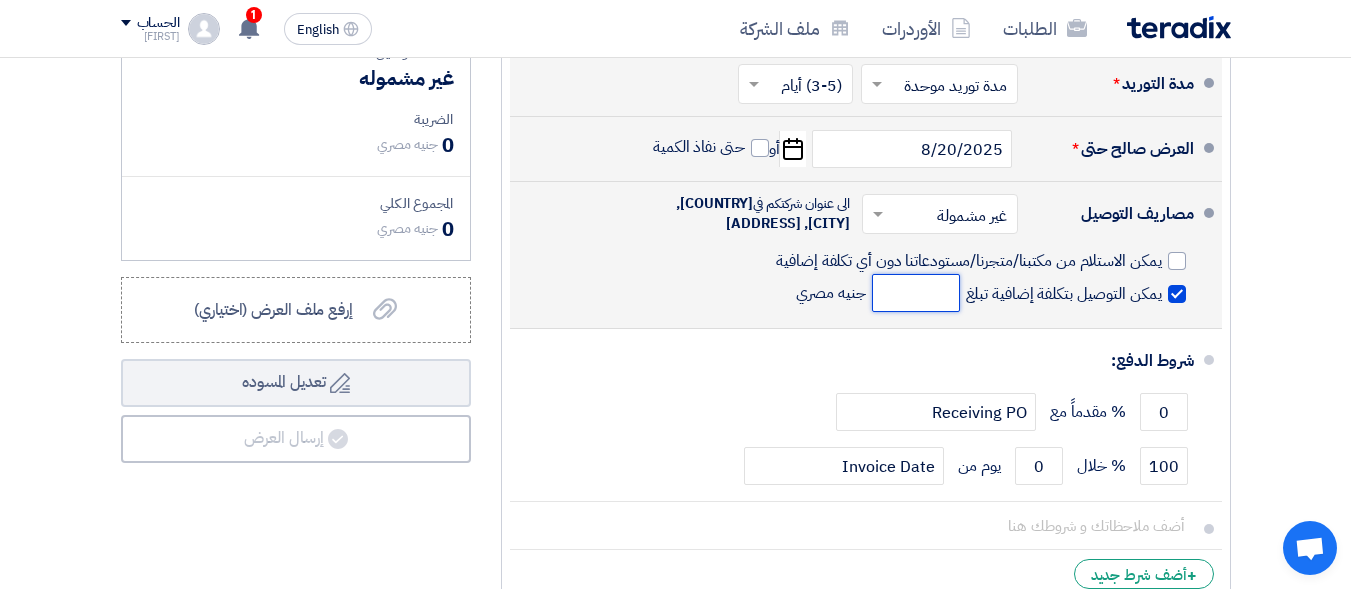click 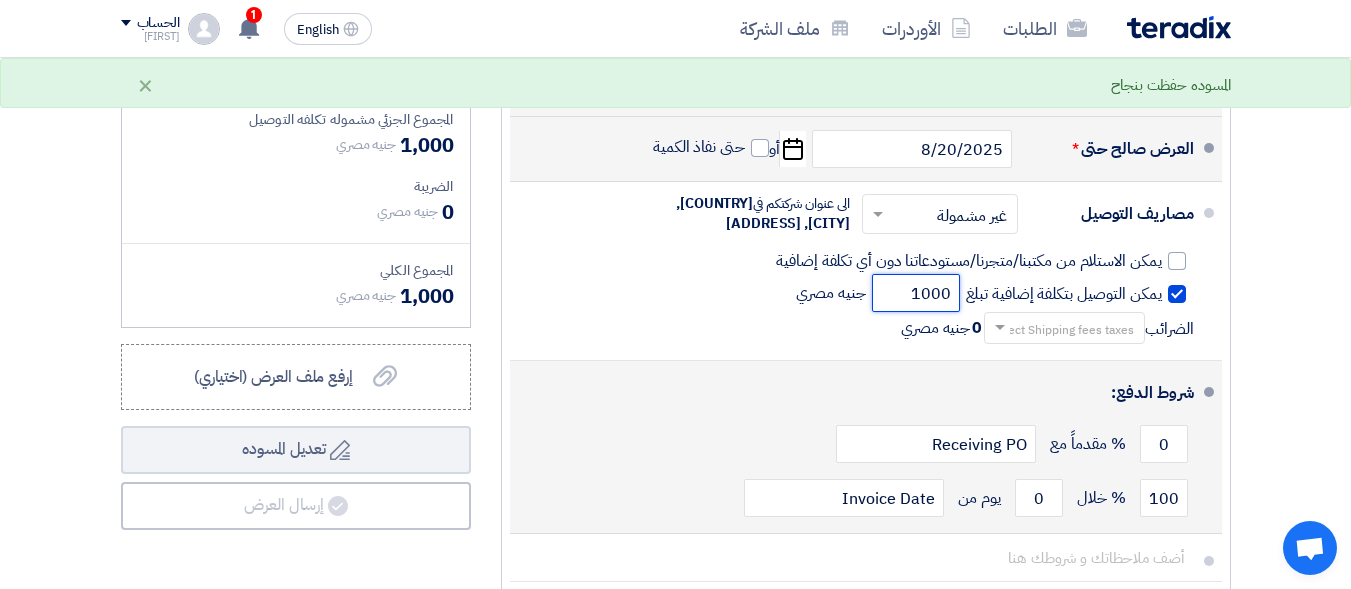 type on "1000" 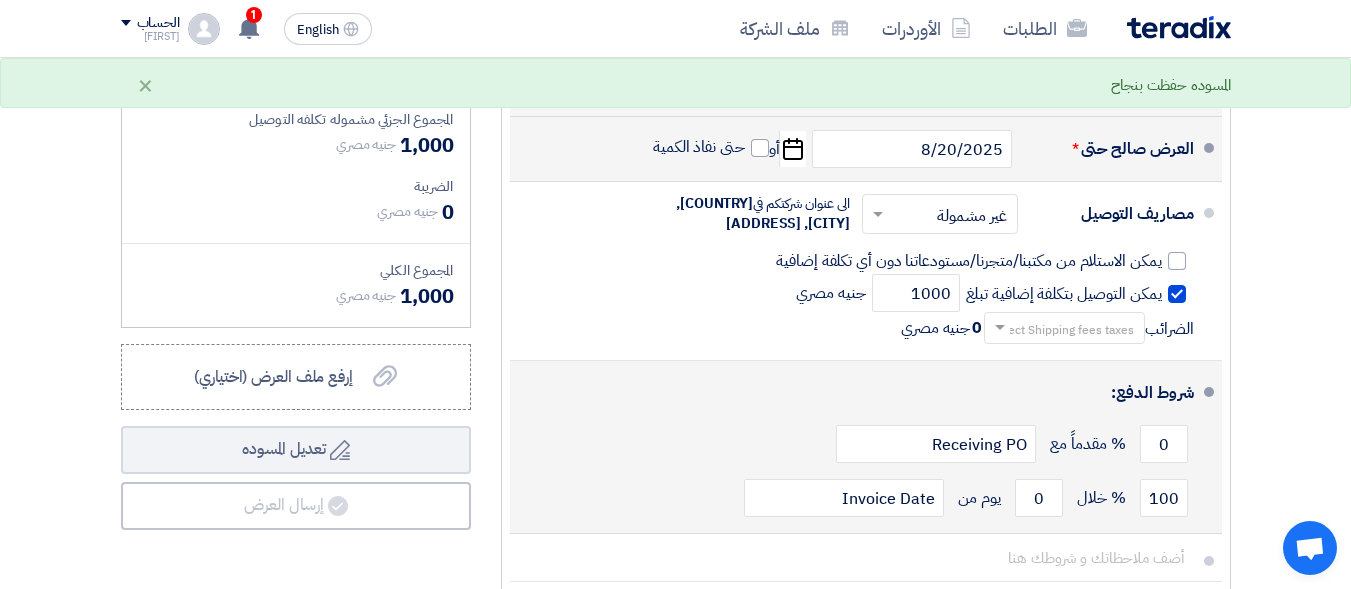 click on "شروط الدفع:" 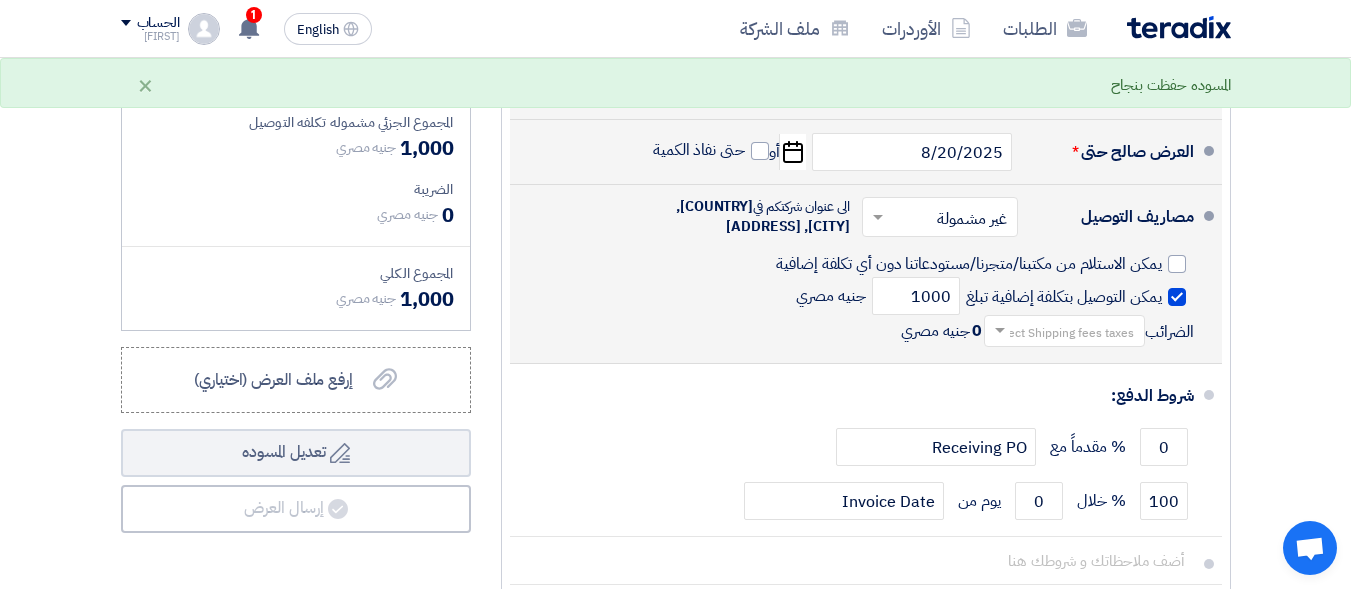 scroll, scrollTop: 700, scrollLeft: 0, axis: vertical 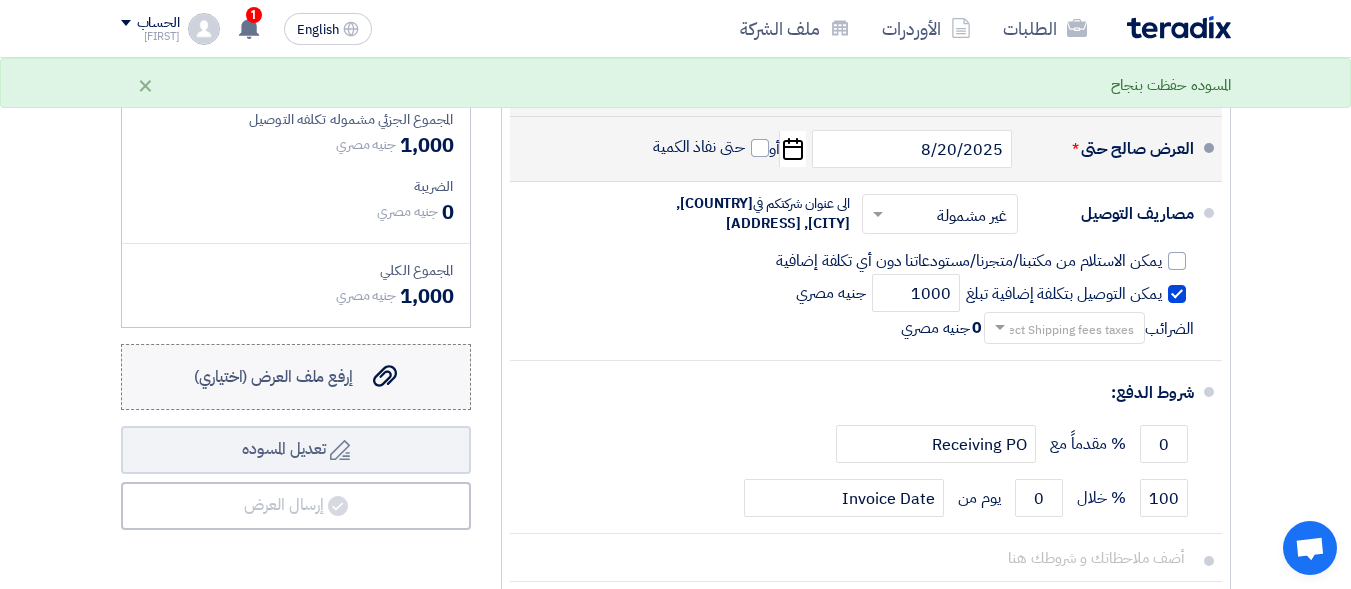click on "إرفع ملف العرض (اختياري)" 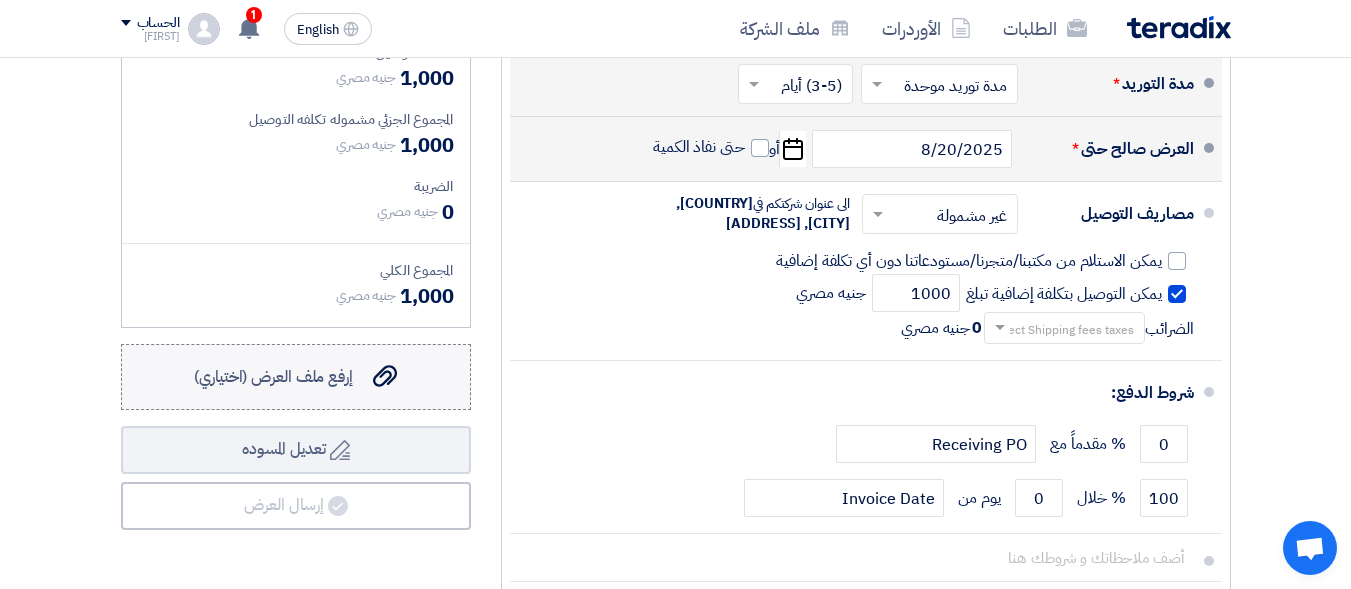click on "إرفع ملف العرض (اختياري)" 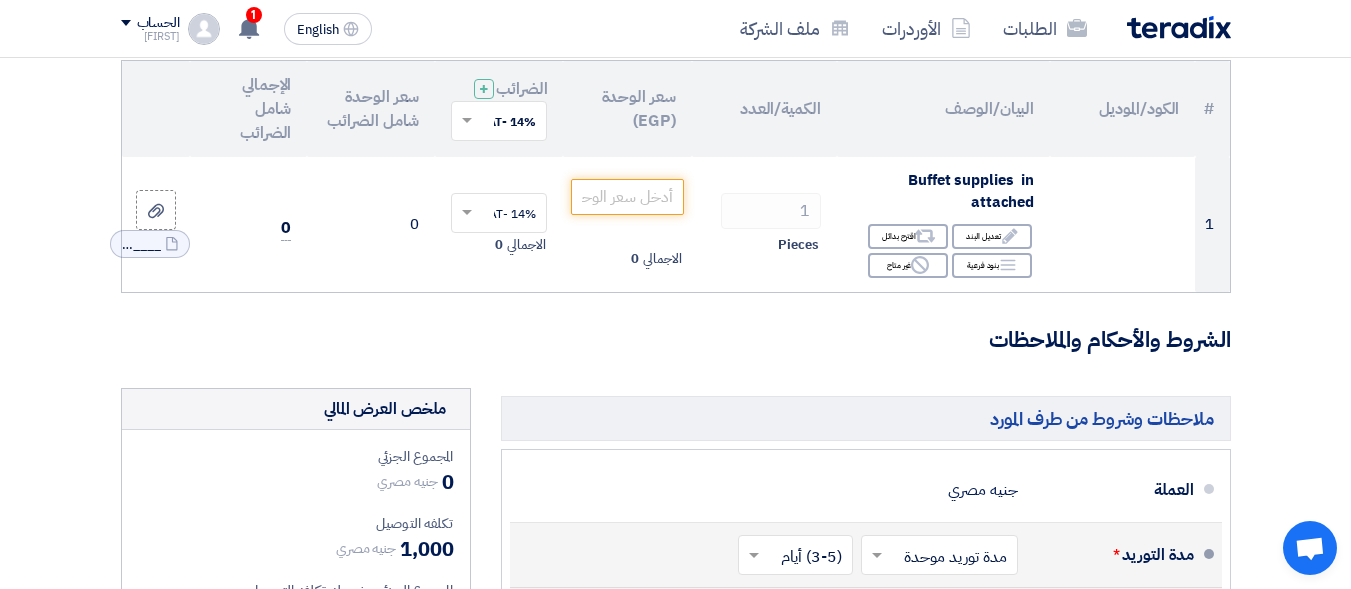 scroll, scrollTop: 200, scrollLeft: 0, axis: vertical 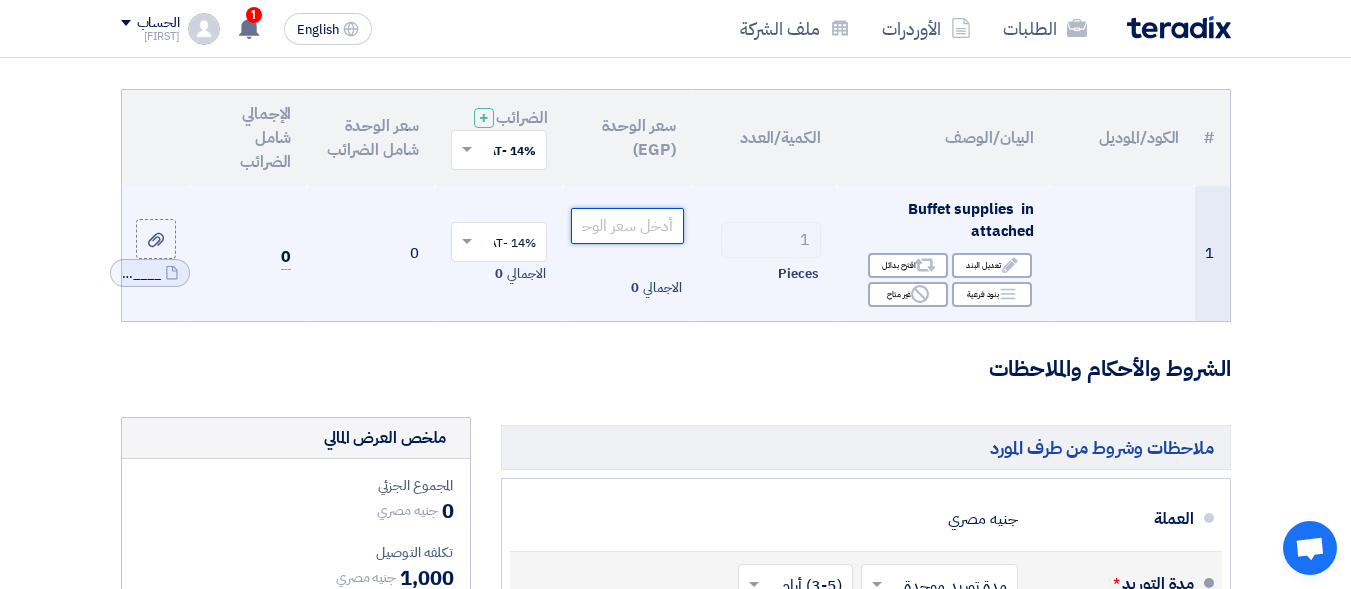 click 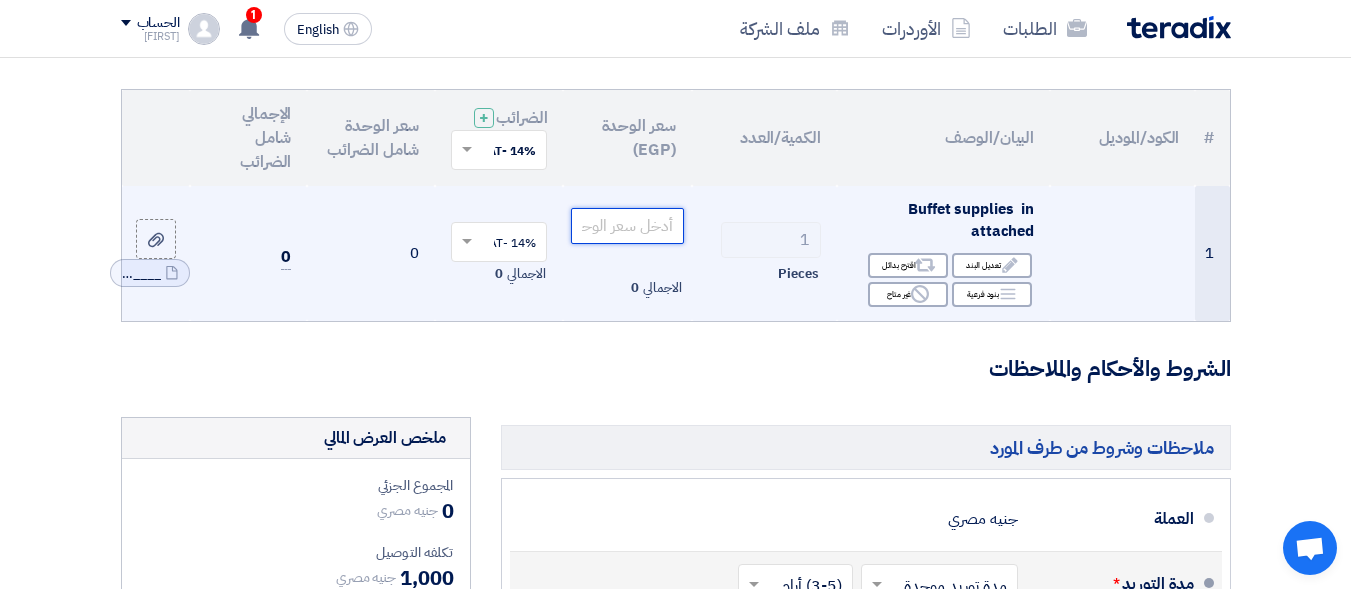 click 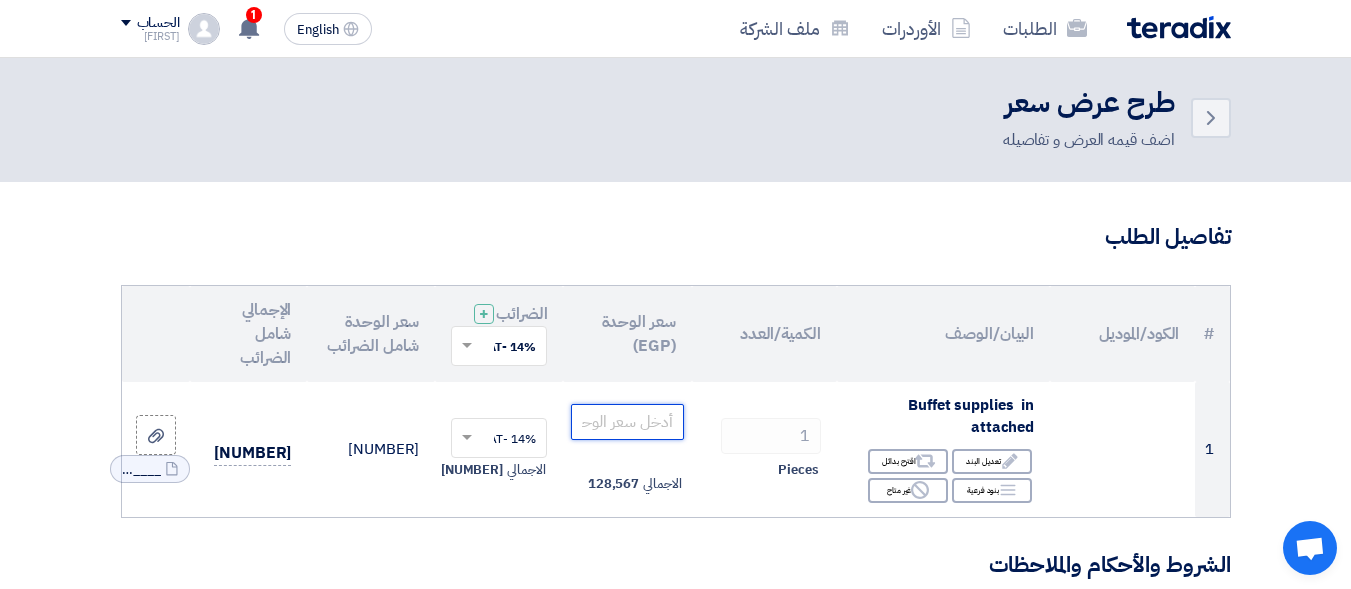 scroll, scrollTop: 0, scrollLeft: 0, axis: both 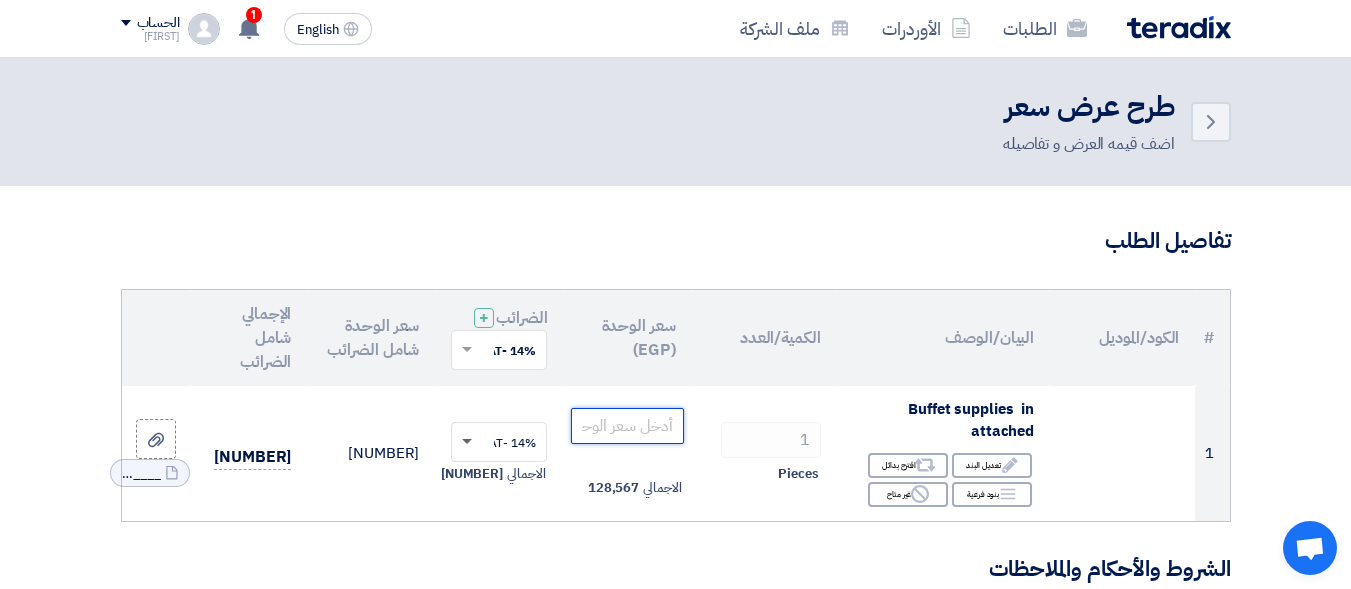 type on "[NUMBER]" 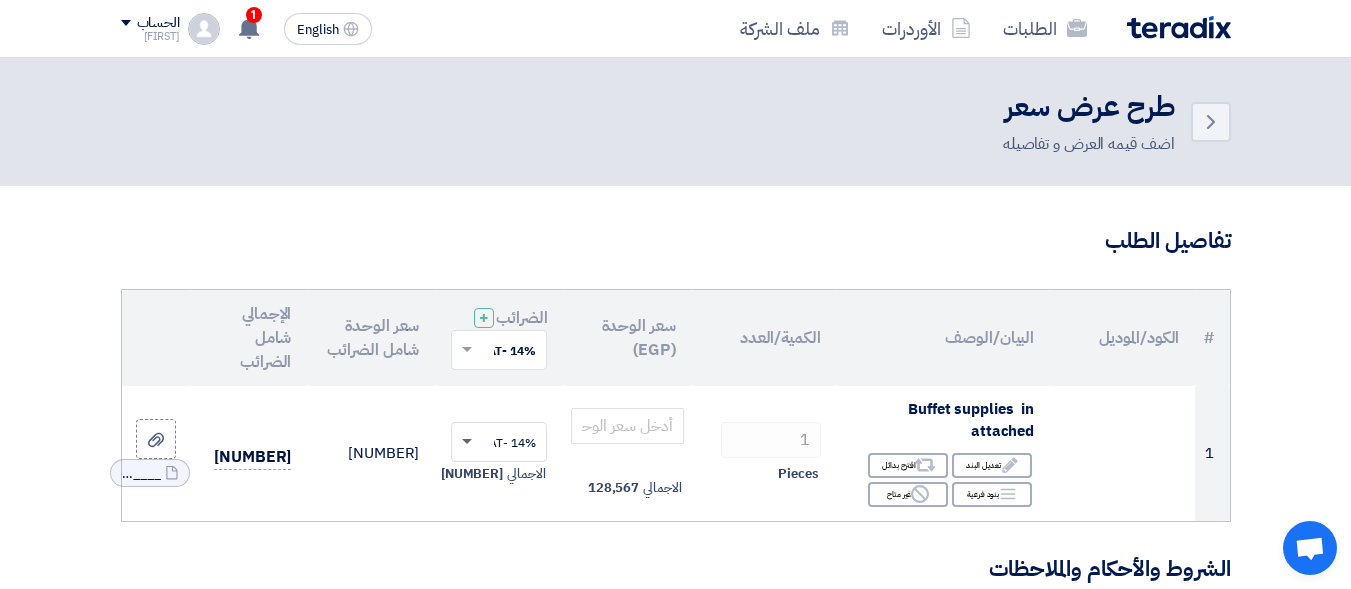 click 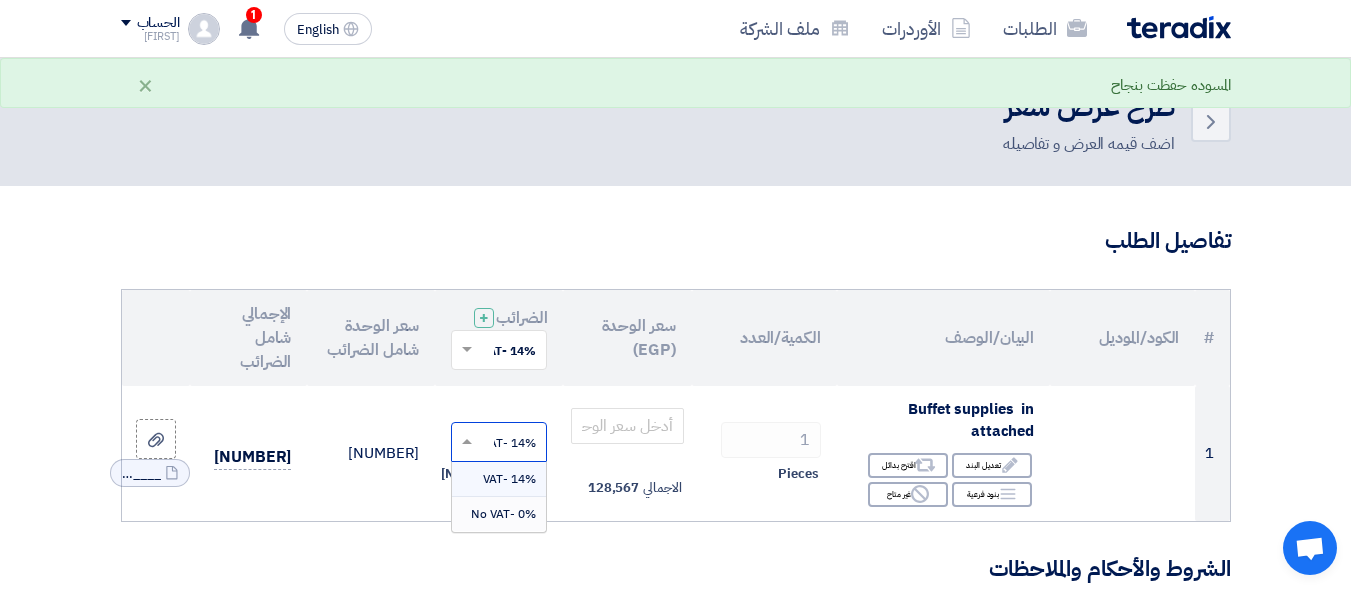 click on "0% -No VAT" at bounding box center [503, 514] 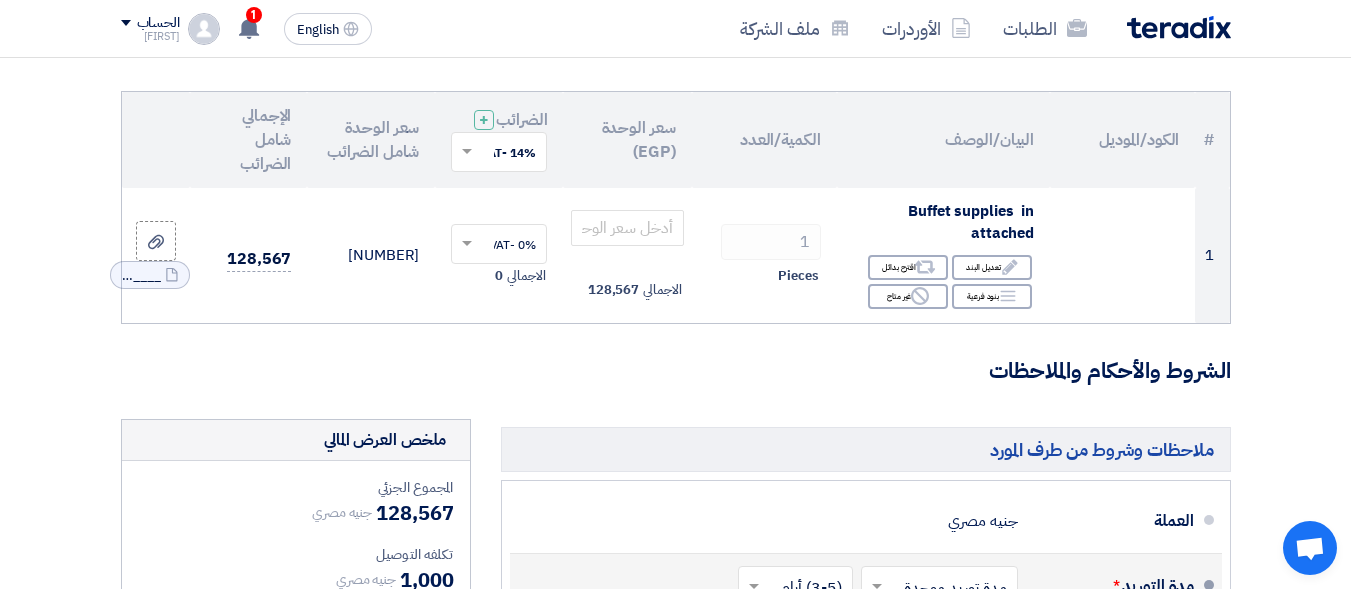 scroll, scrollTop: 200, scrollLeft: 0, axis: vertical 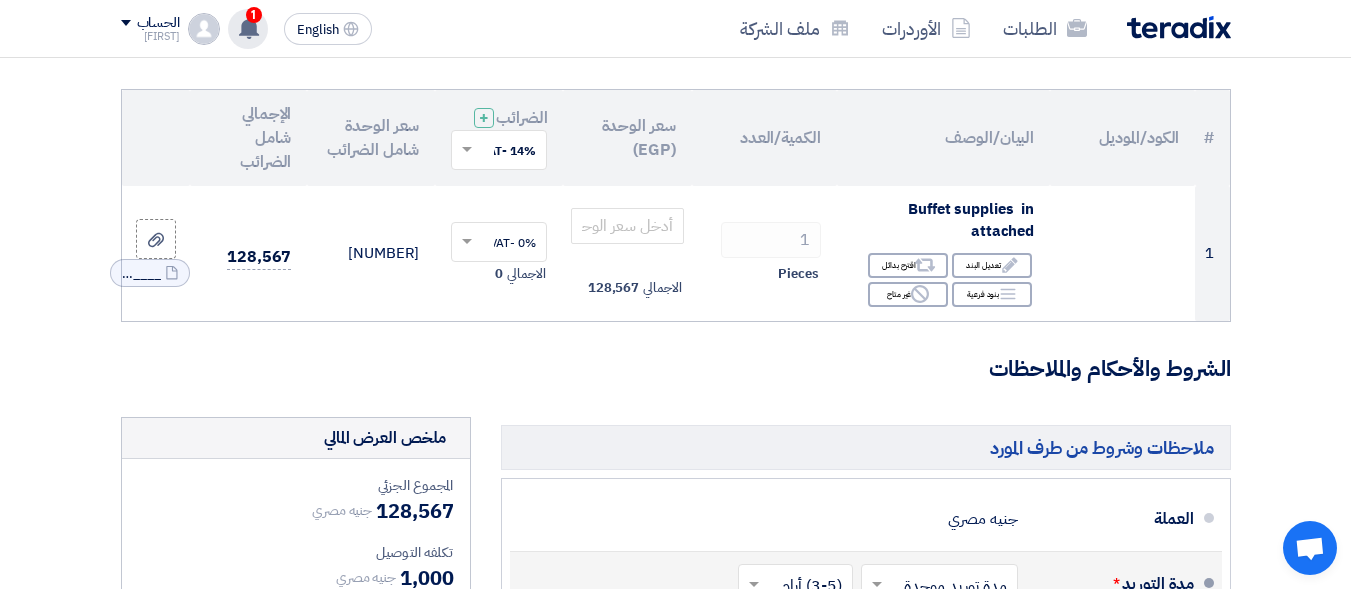 click on "1" 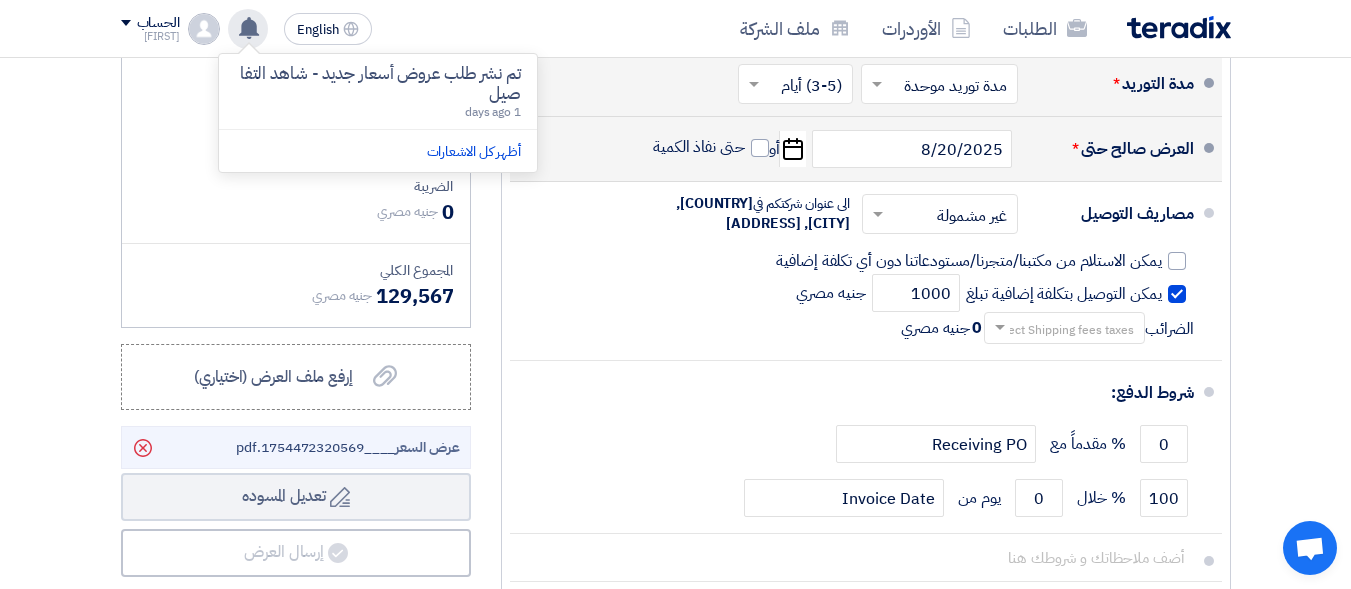 scroll, scrollTop: 900, scrollLeft: 0, axis: vertical 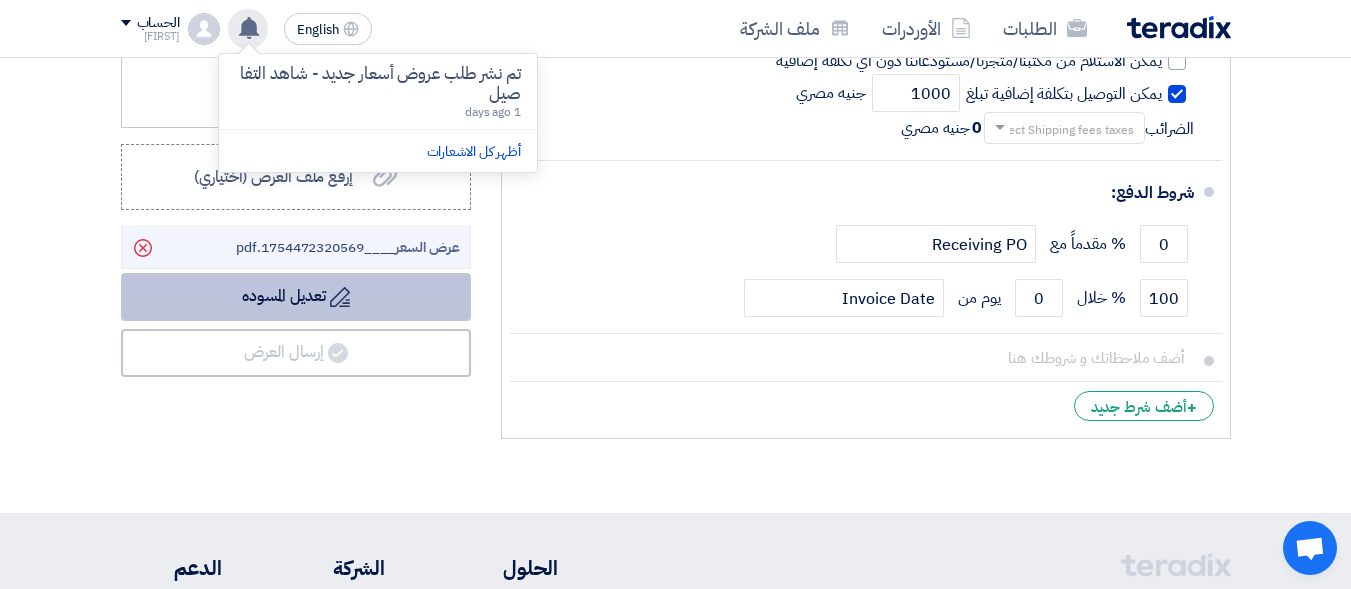click on "Draft
تعديل المسوده" 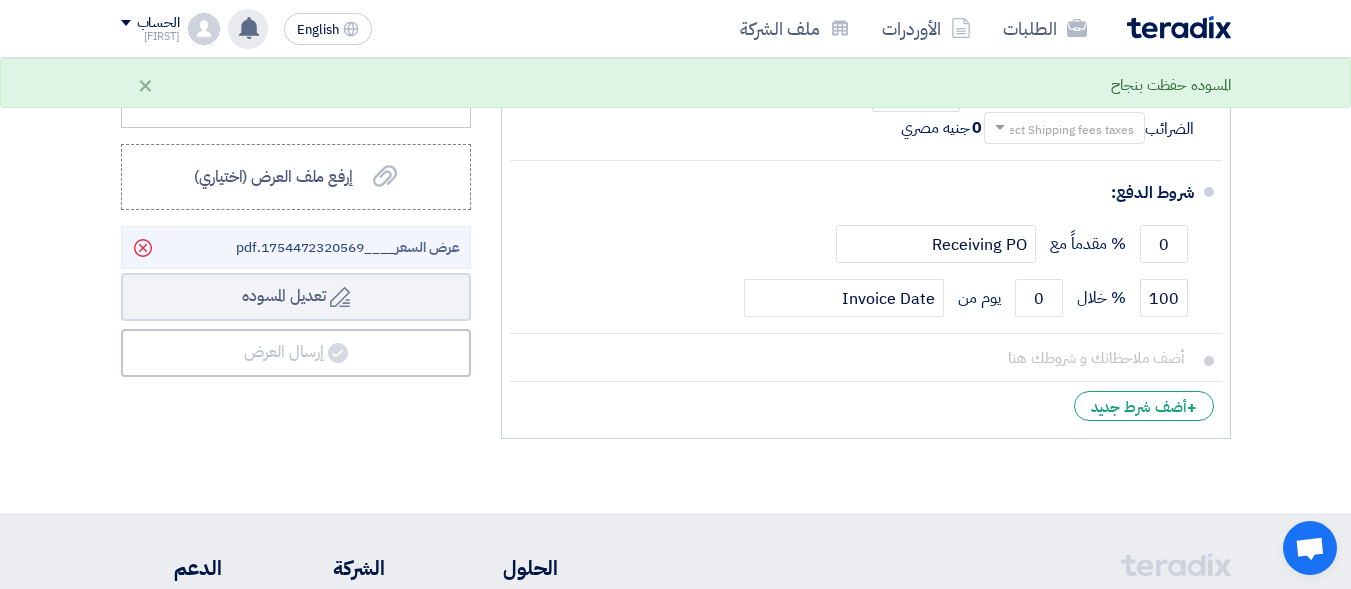 click on "المسوده حفظت بنجاح" 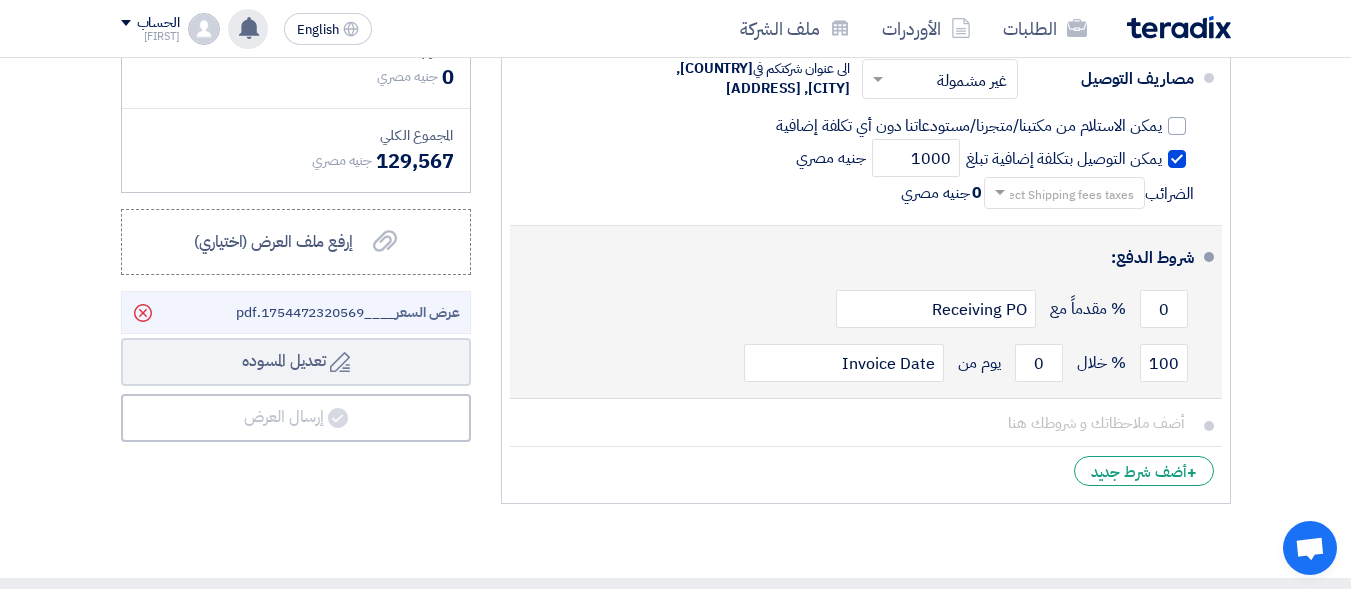 scroll, scrollTop: 800, scrollLeft: 0, axis: vertical 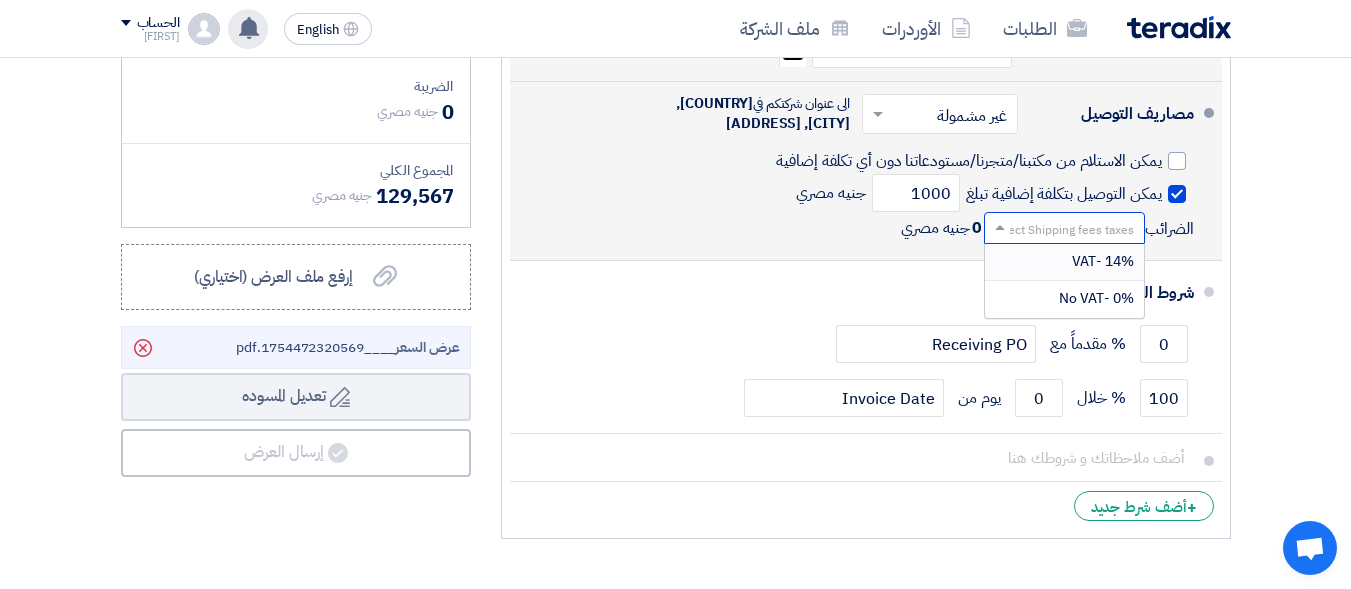 click 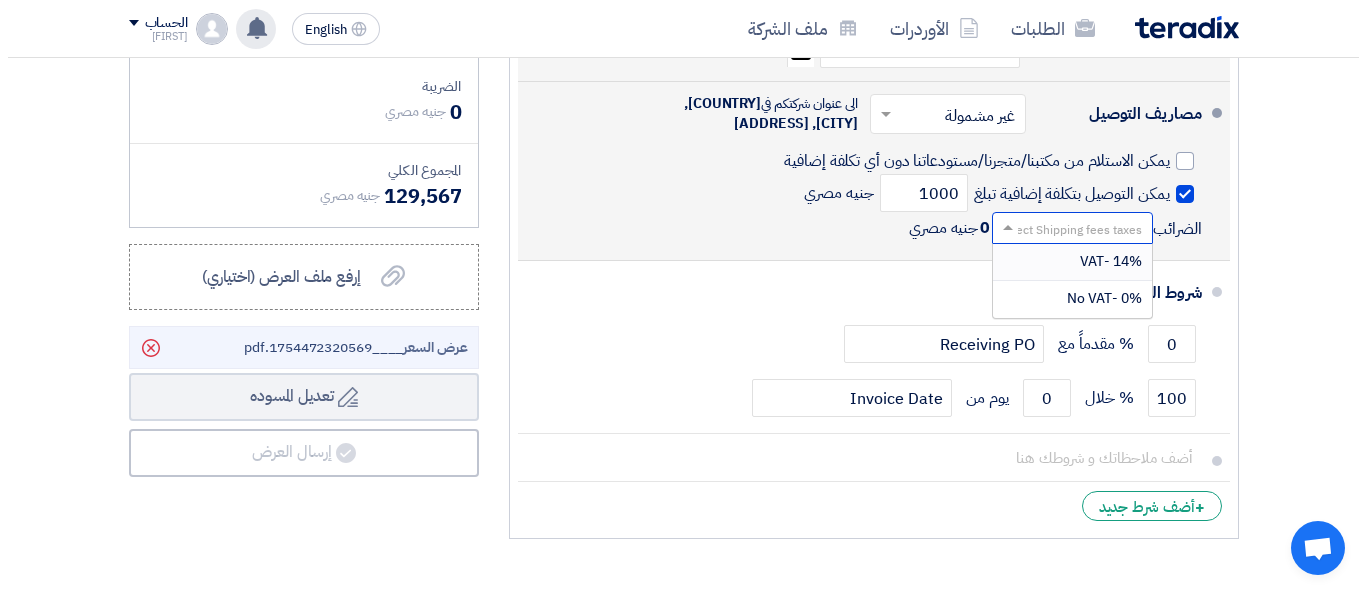 scroll, scrollTop: 2, scrollLeft: 0, axis: vertical 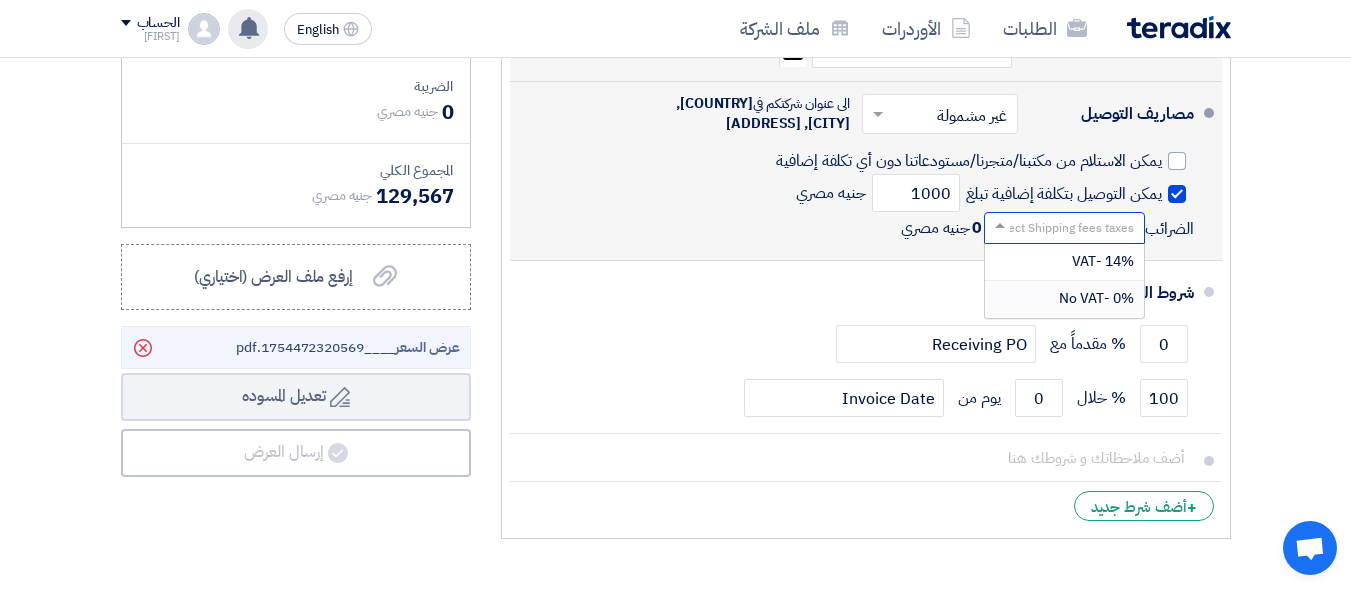 click on "0% -No VAT" at bounding box center [1096, 298] 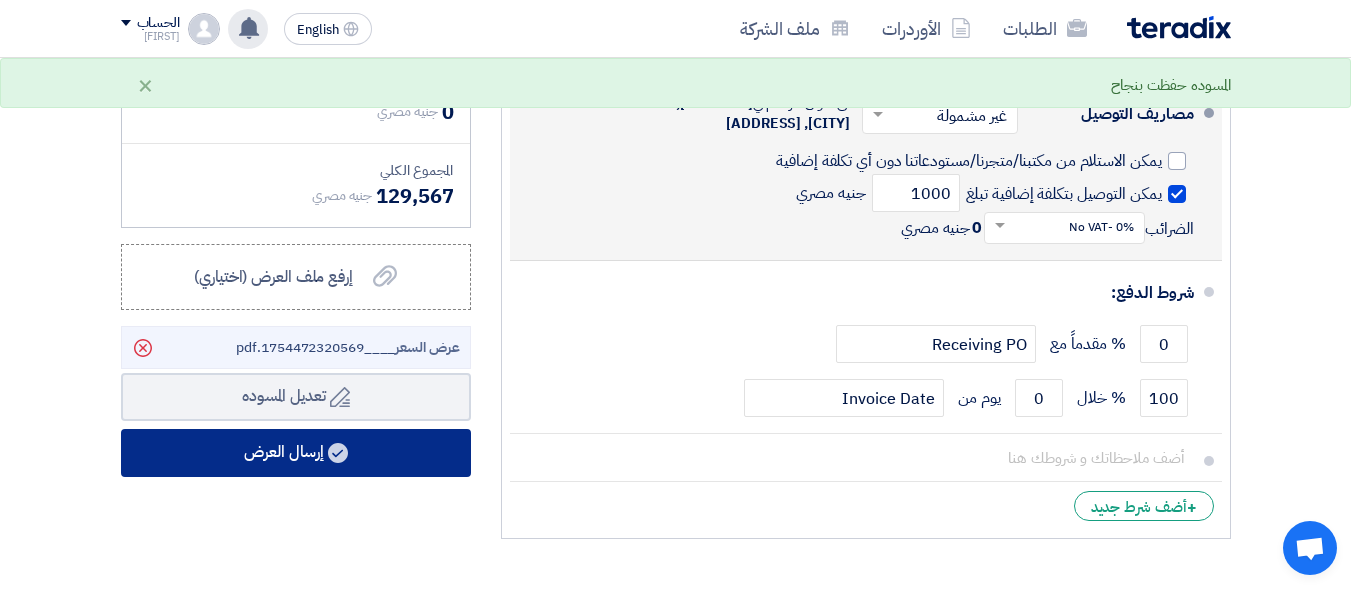 click on "إرسال العرض" 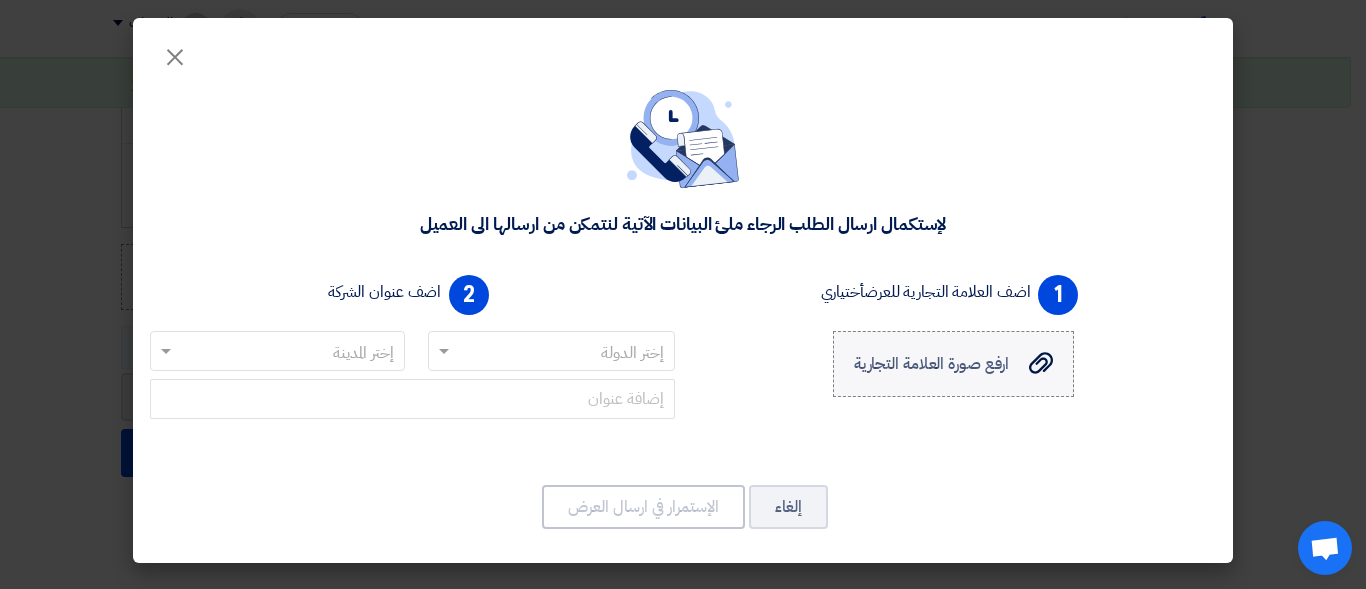 click on "ارفع صورة العلامة التجارية" 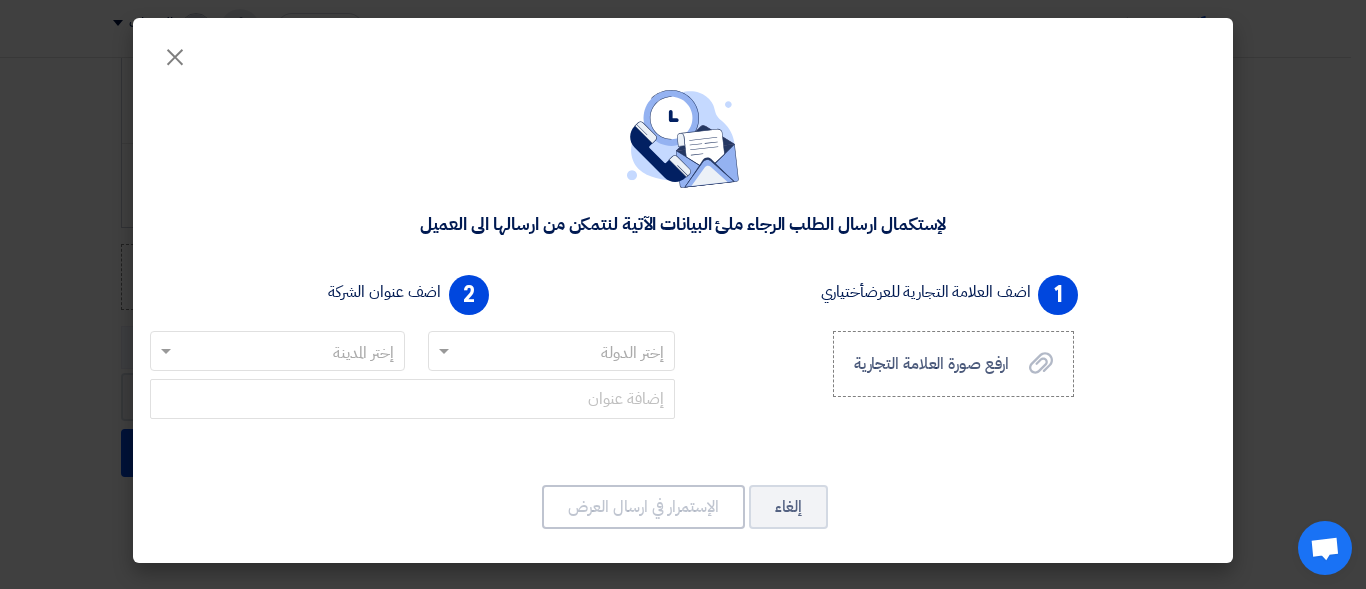 click 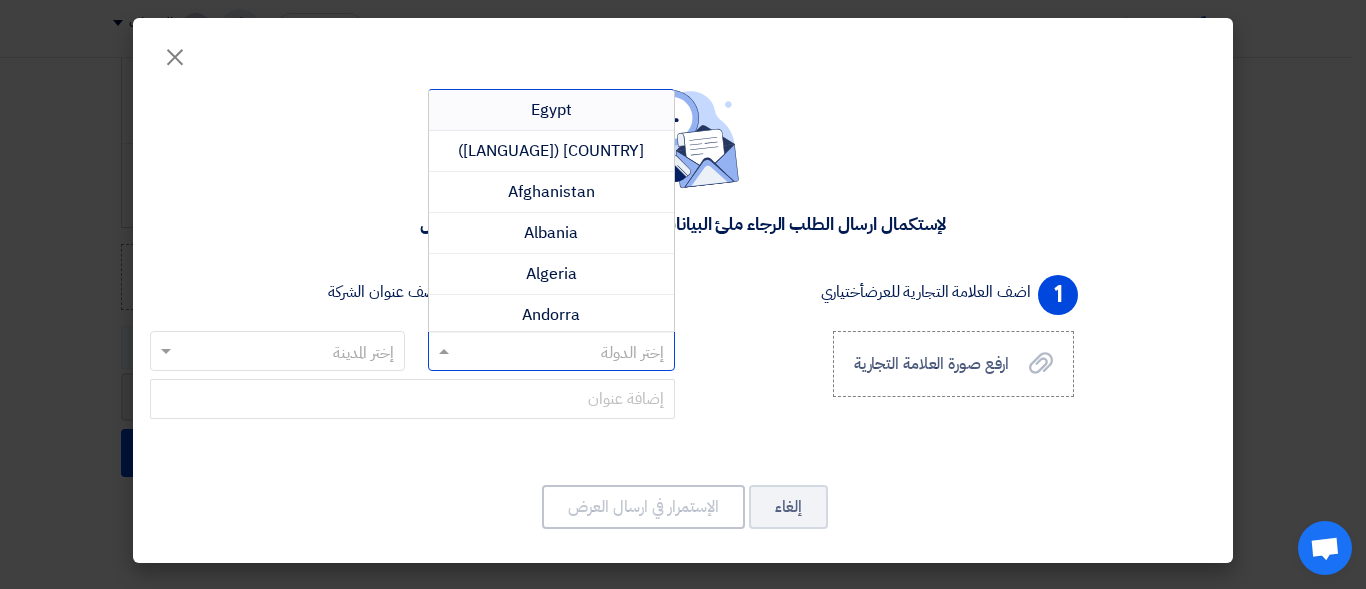 click on "Egypt" at bounding box center [551, 110] 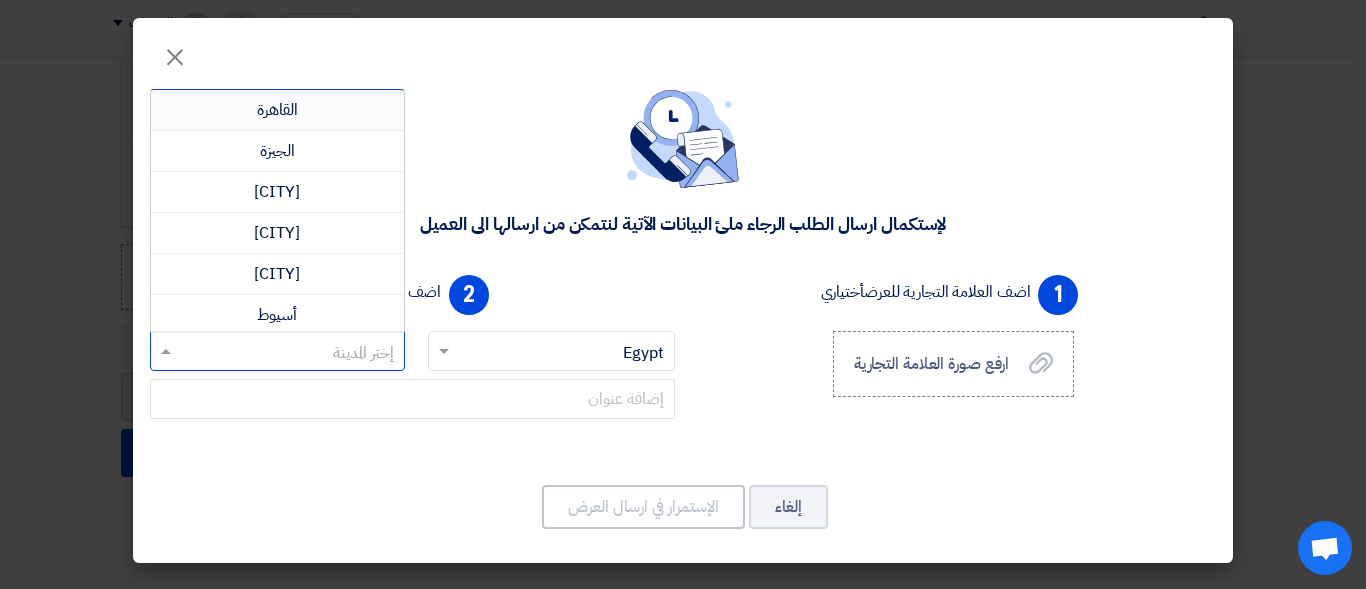 click 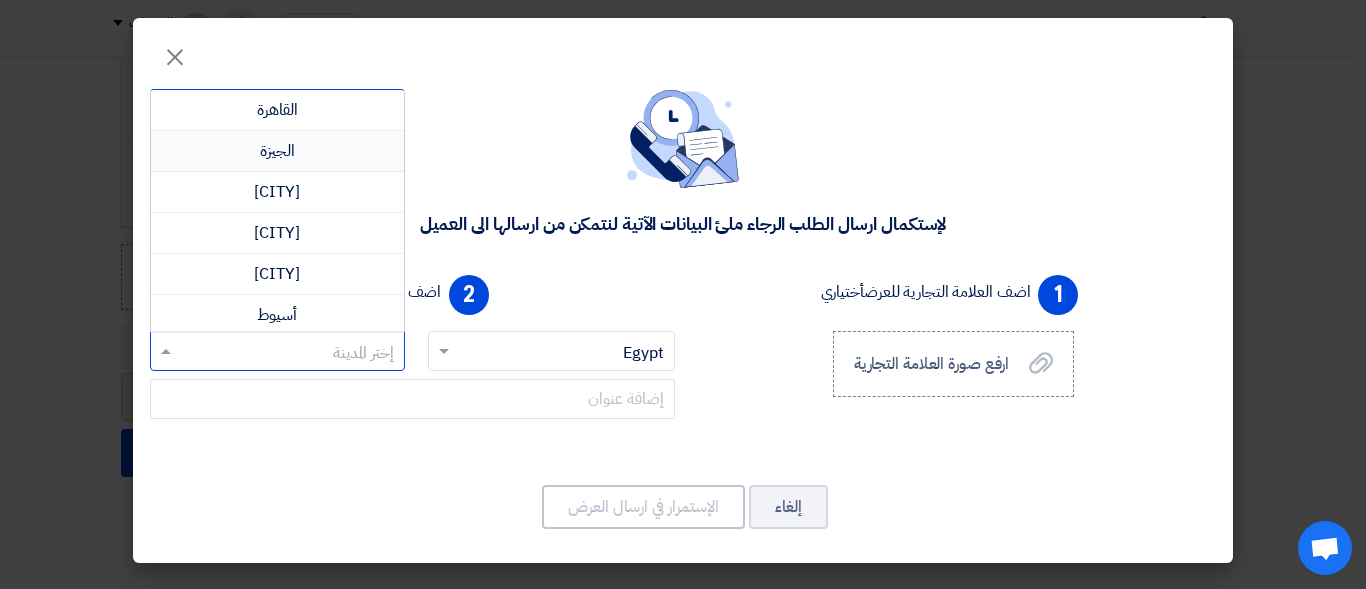 click on "الجيزة" at bounding box center [277, 151] 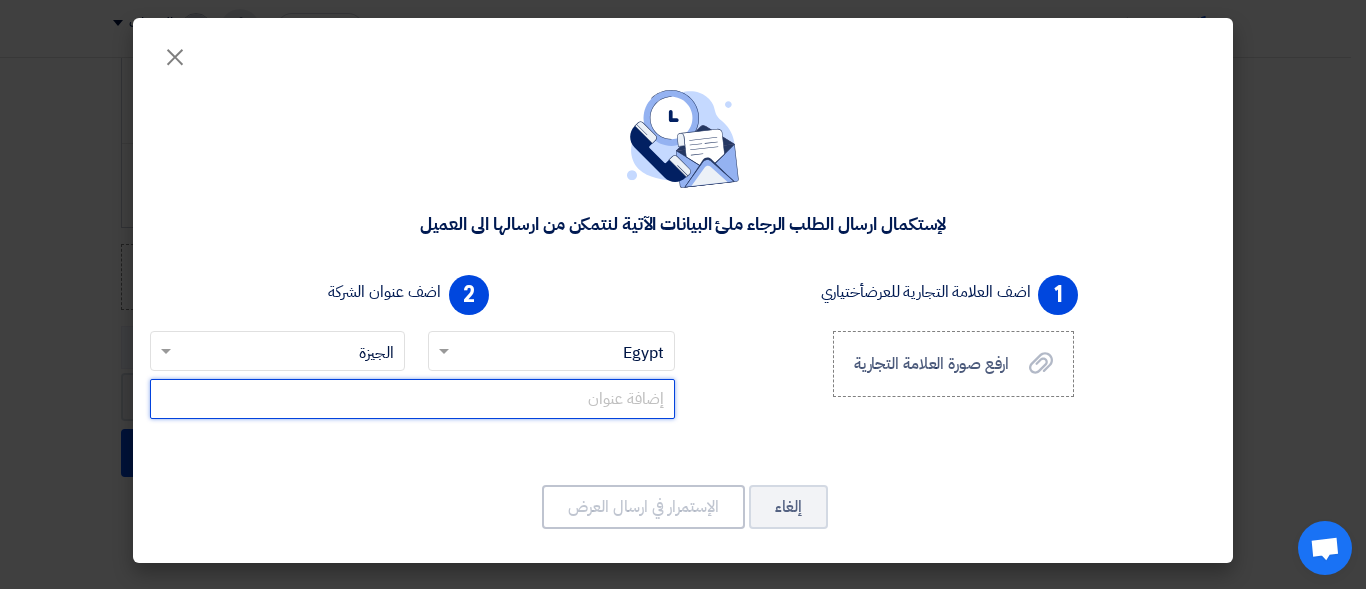 click 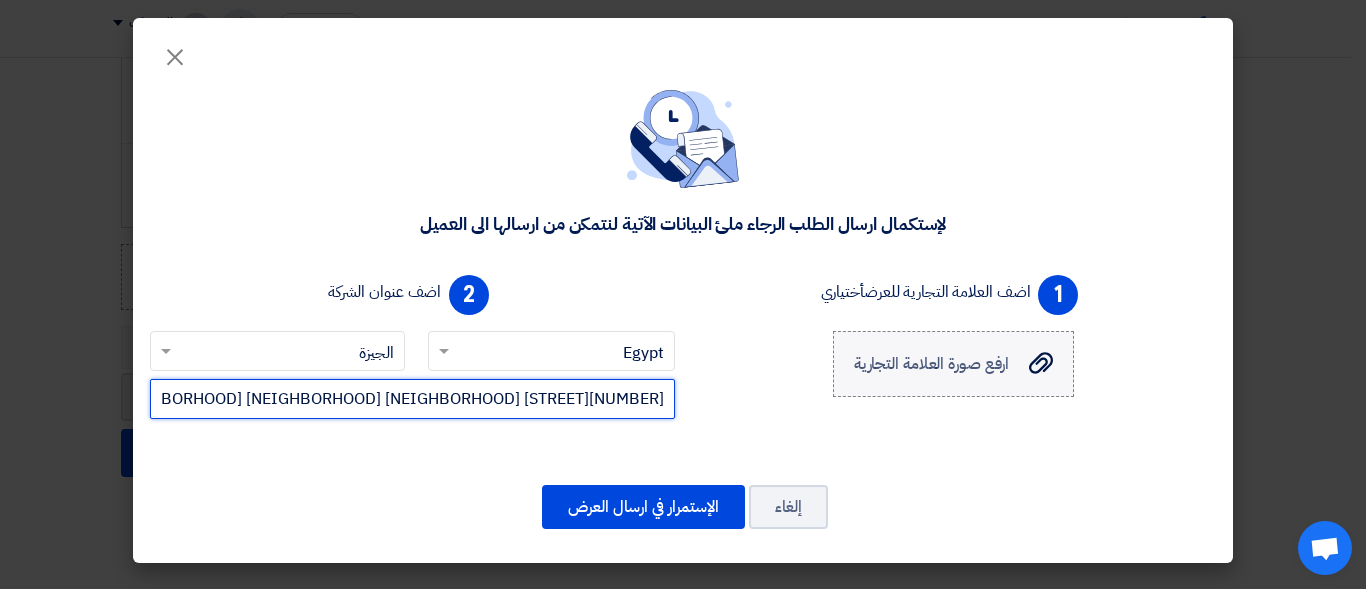 type on "[NUMBER][STREET] [NEIGHBORHOOD] [NEIGHBORHOOD] [NEIGHBORHOOD] [CITY] [CITY]" 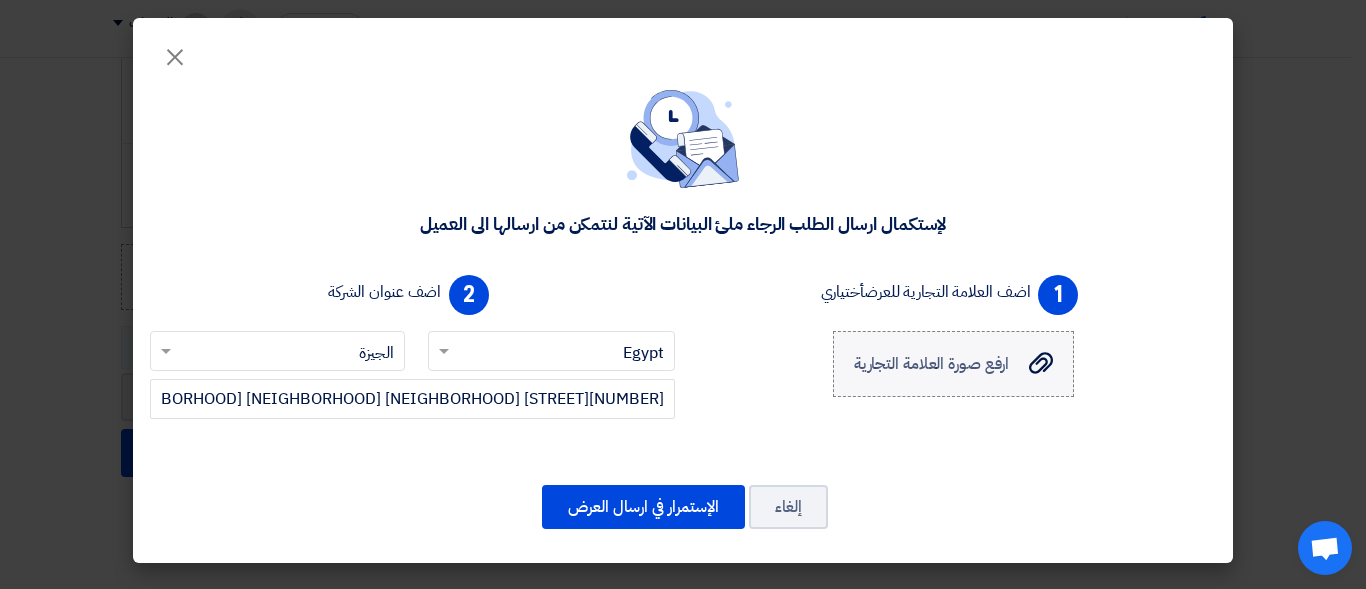 click on "ارفع صورة العلامة التجارية
ارفع صورة العلامة التجارية" 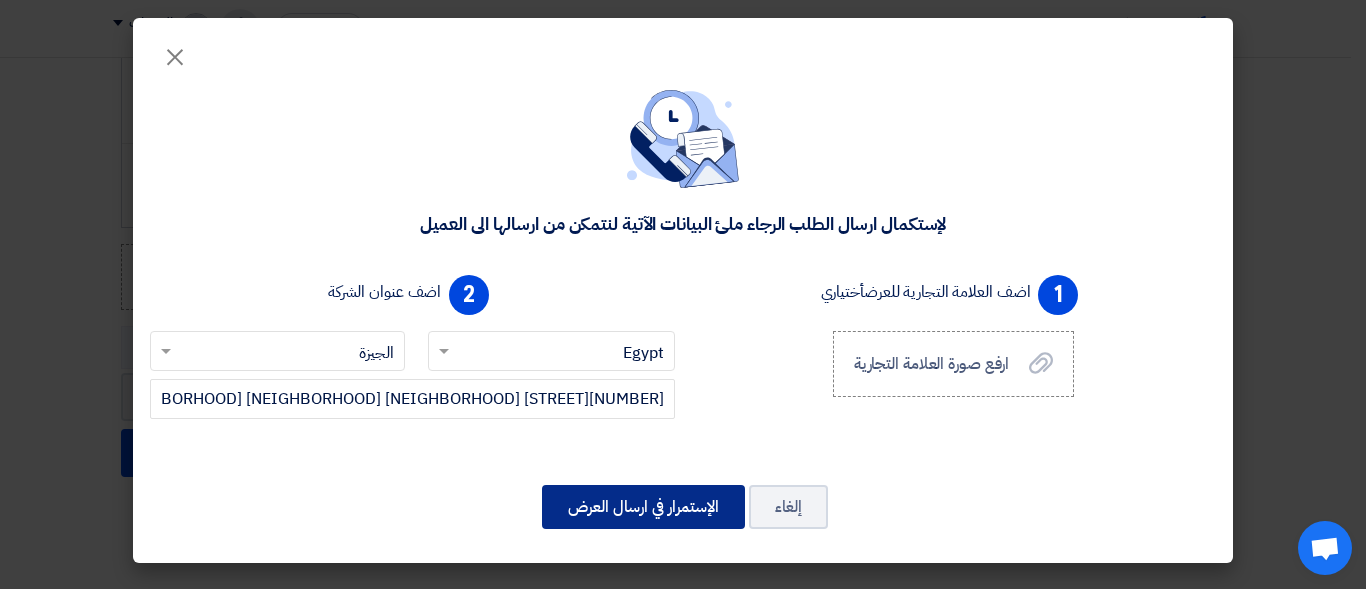 click on "الإستمرار في ارسال العرض" 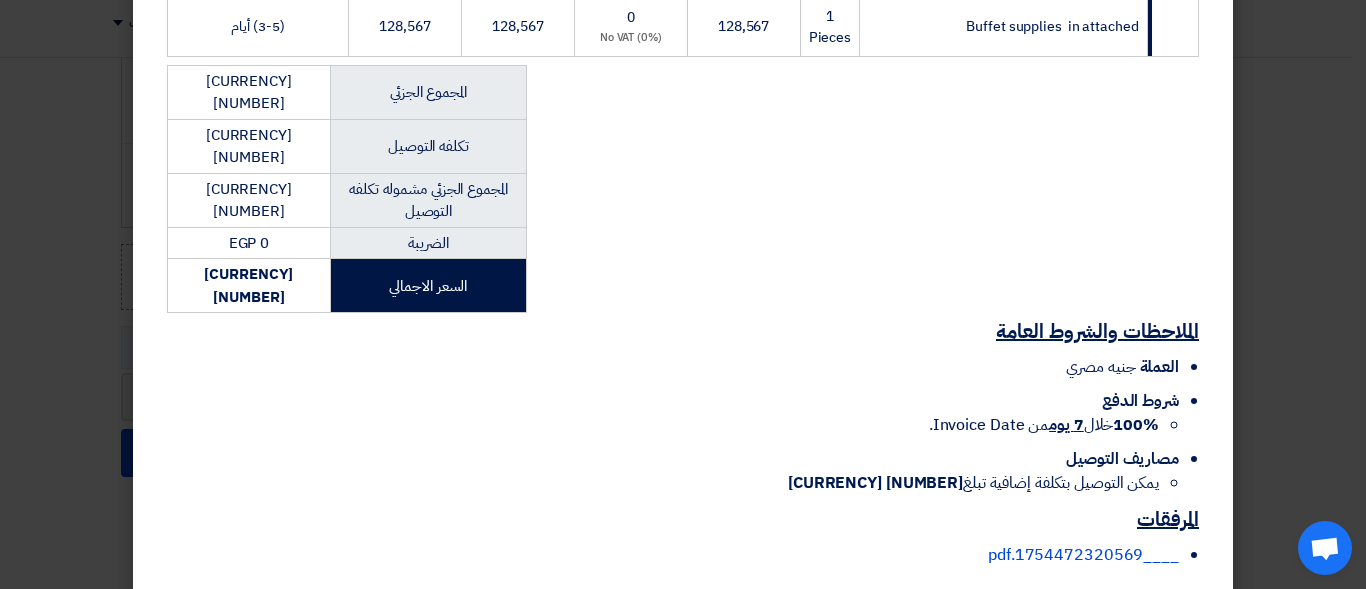 scroll, scrollTop: 398, scrollLeft: 0, axis: vertical 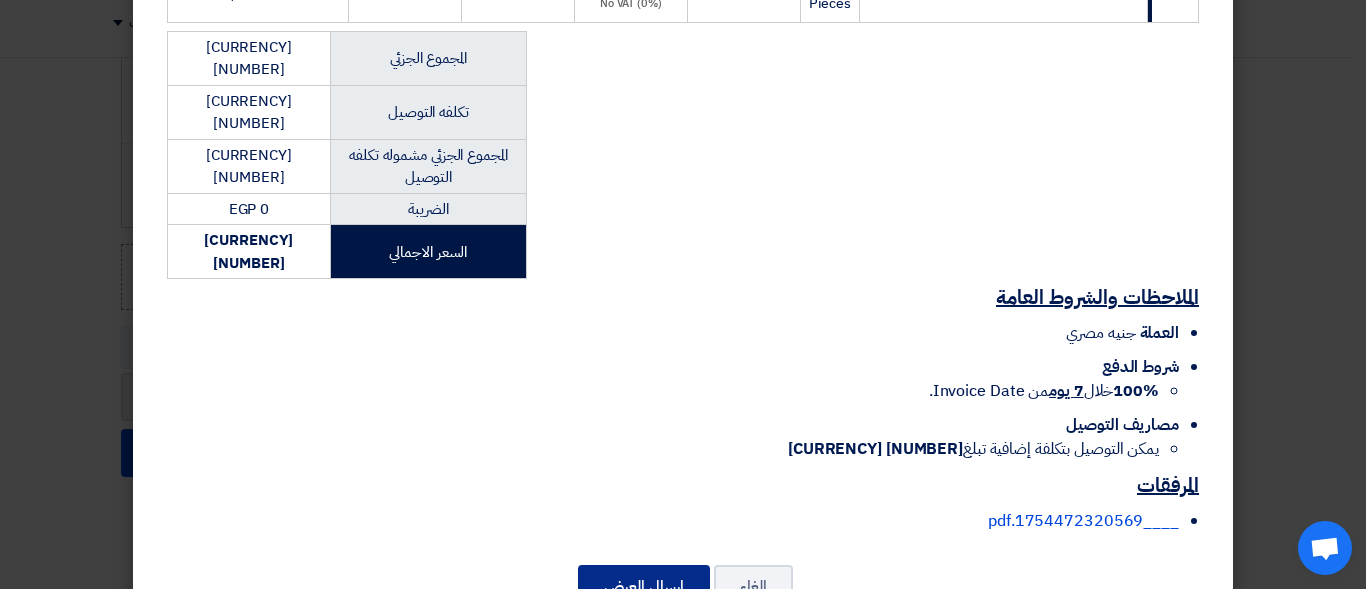 click on "إرسال العرض" 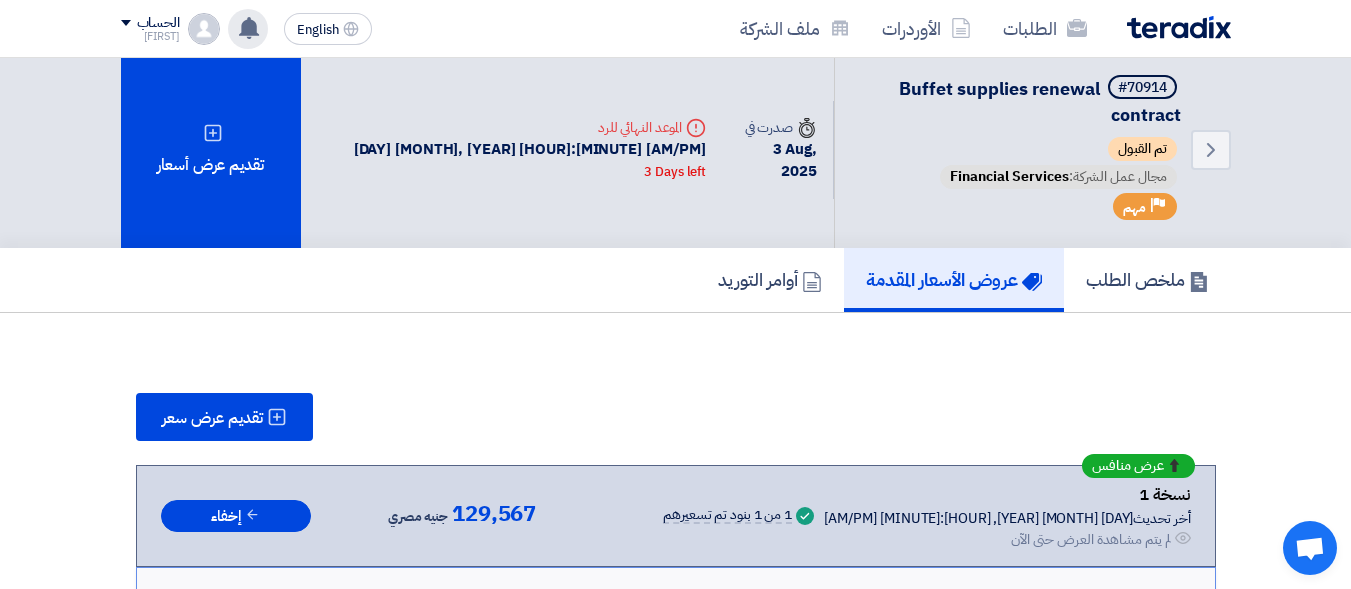 scroll, scrollTop: 0, scrollLeft: 0, axis: both 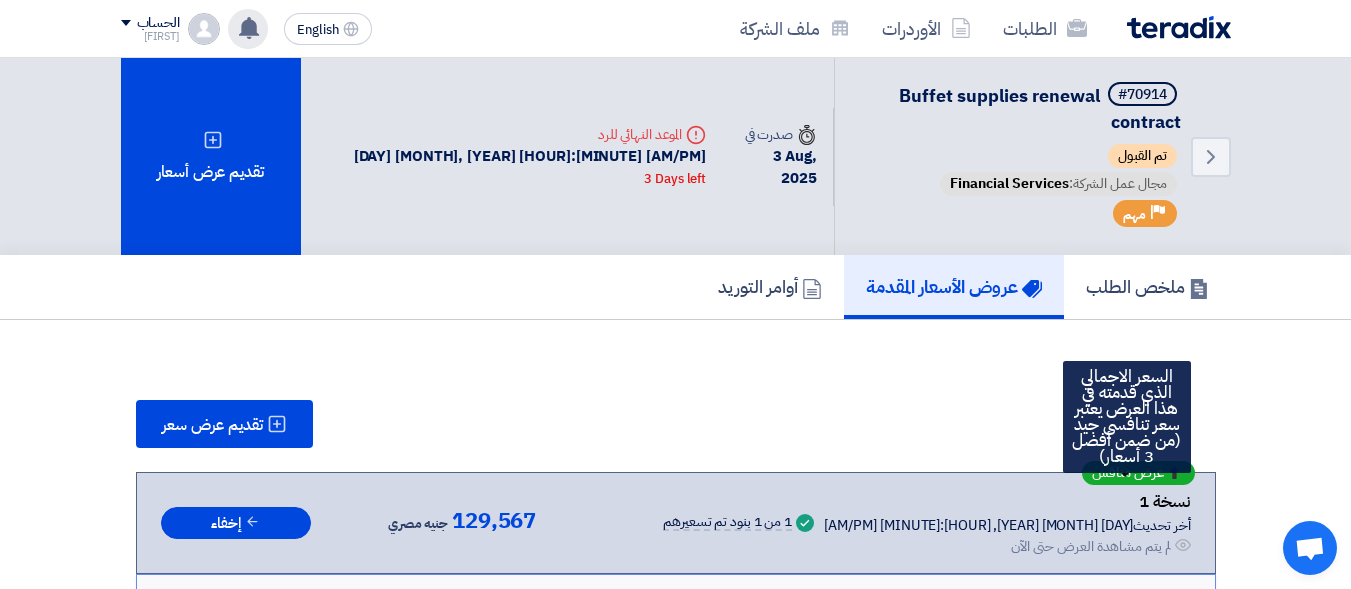 click on "عرض منافس" at bounding box center (1128, 473) 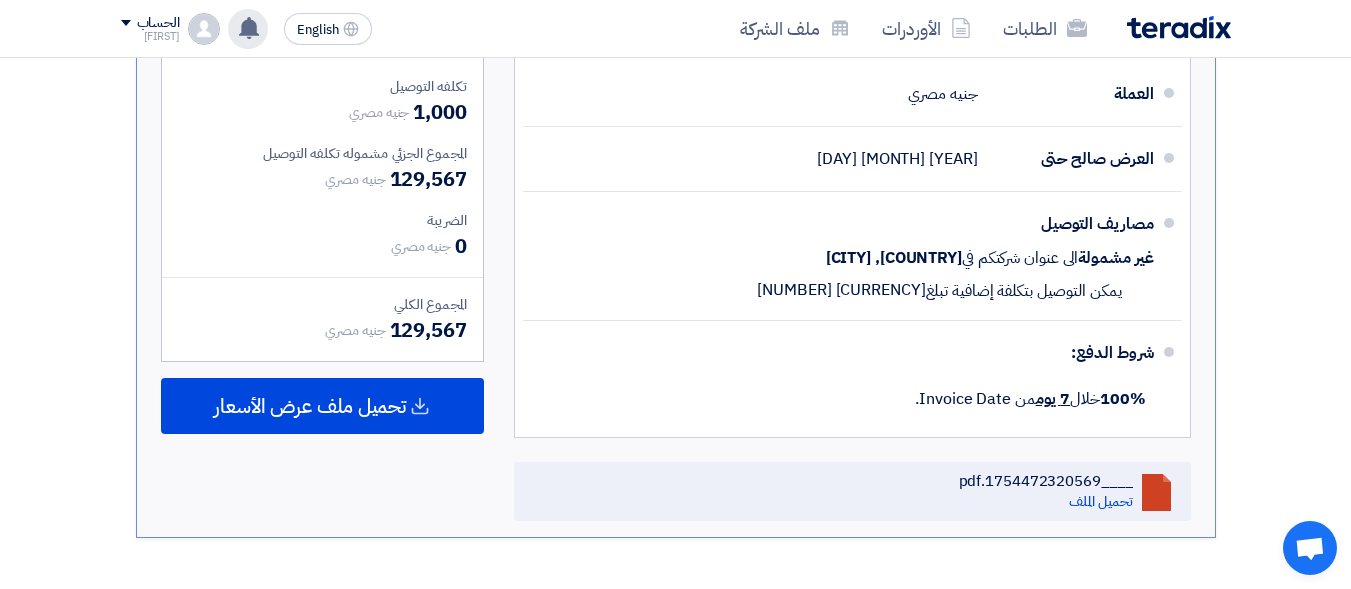 scroll, scrollTop: 900, scrollLeft: 0, axis: vertical 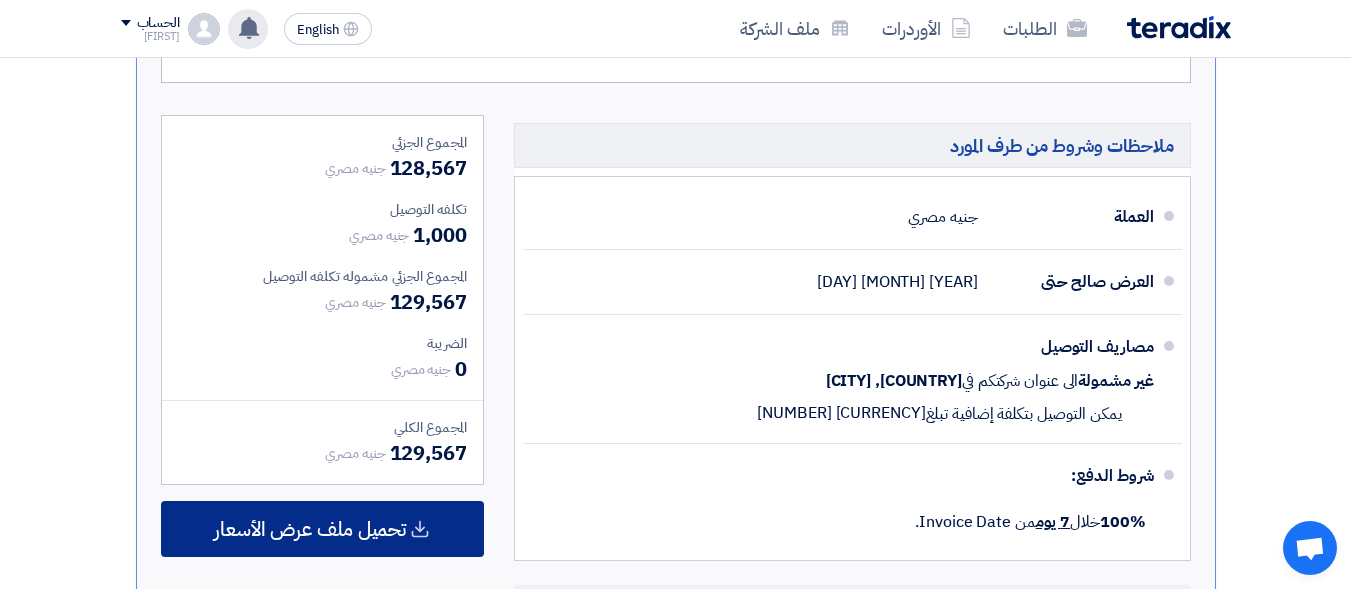 click on "تحميل ملف عرض الأسعار" at bounding box center (310, 529) 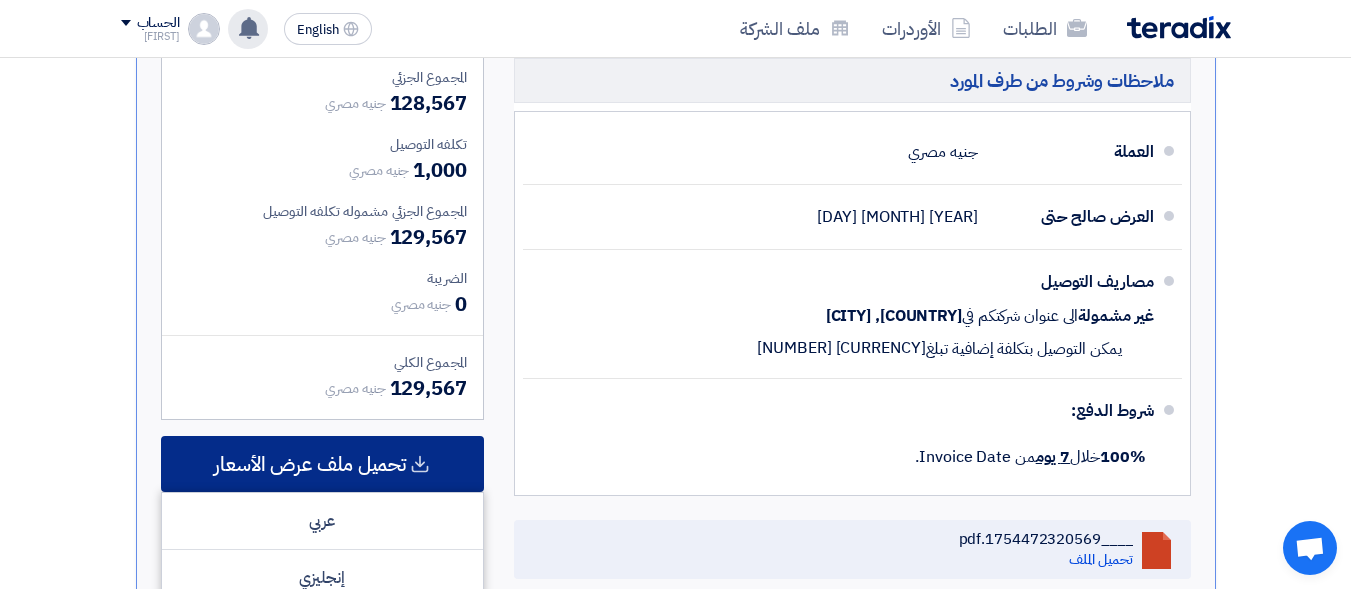 scroll, scrollTop: 1000, scrollLeft: 0, axis: vertical 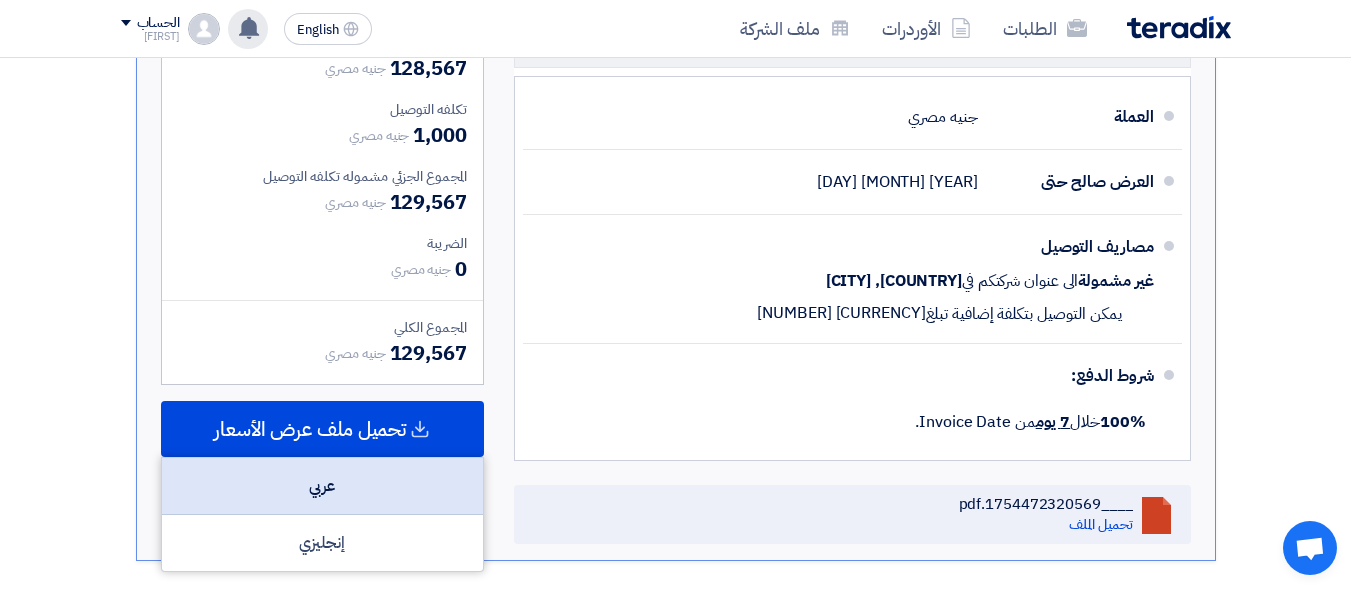 click on "عربي" at bounding box center [322, 486] 